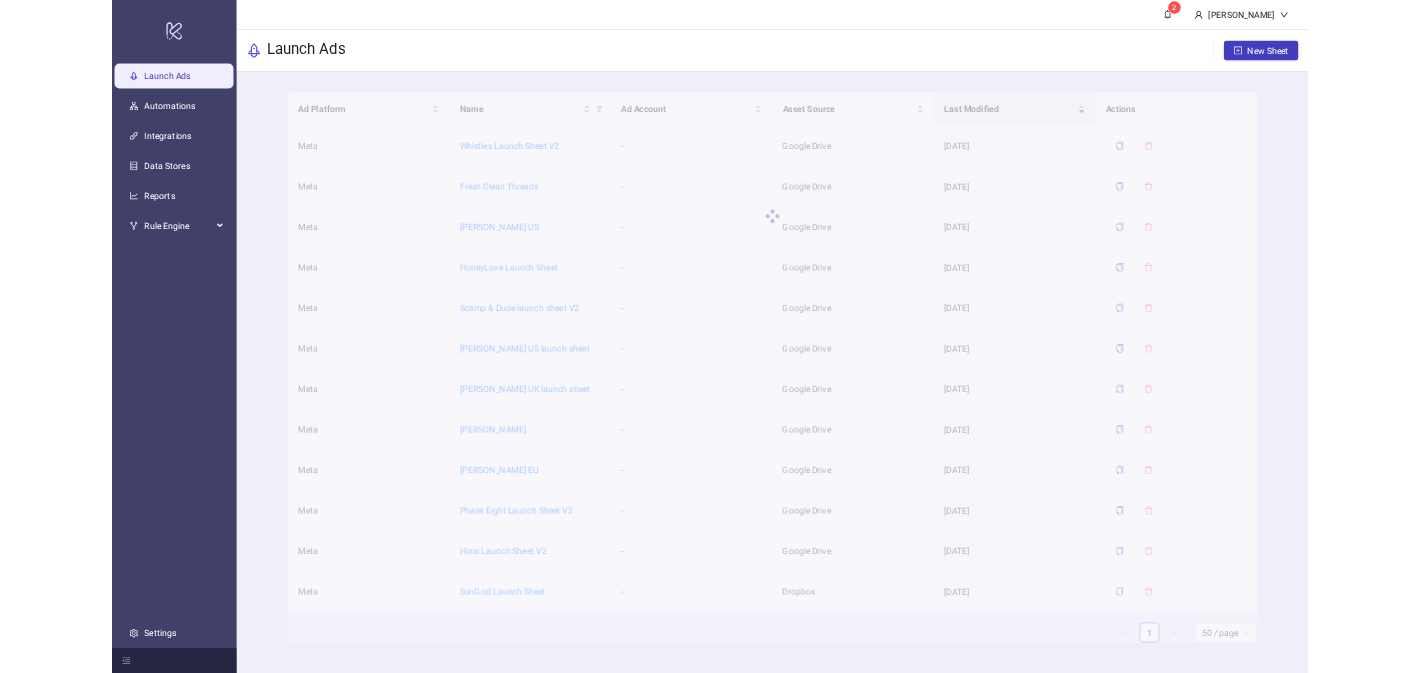 scroll, scrollTop: 0, scrollLeft: 0, axis: both 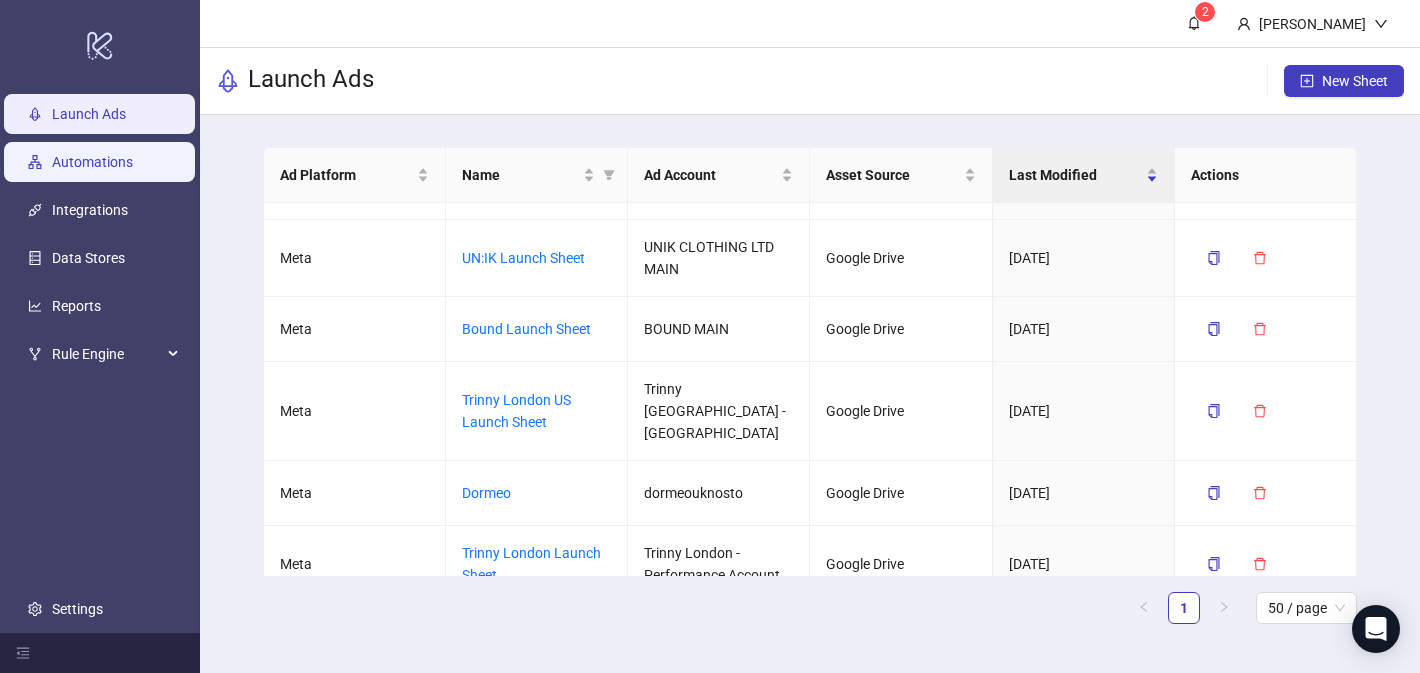 click on "Automations" at bounding box center (92, 162) 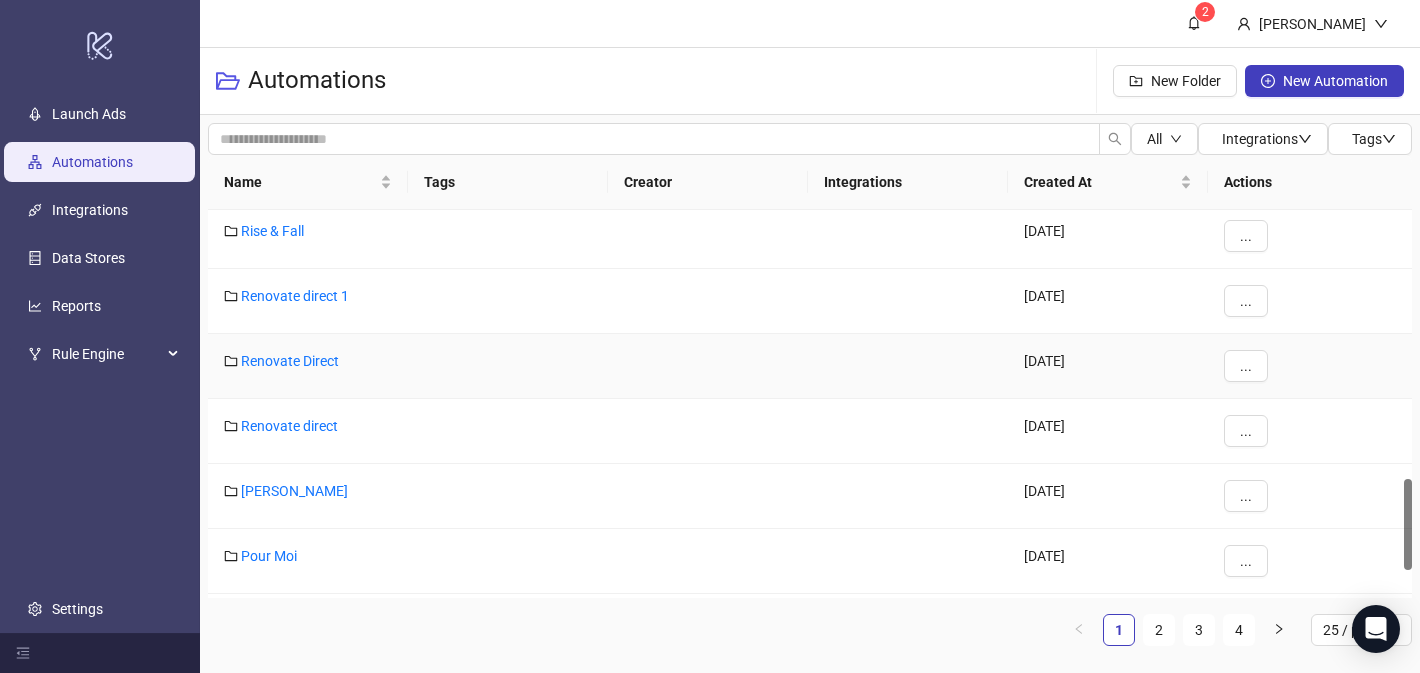 scroll, scrollTop: 1130, scrollLeft: 0, axis: vertical 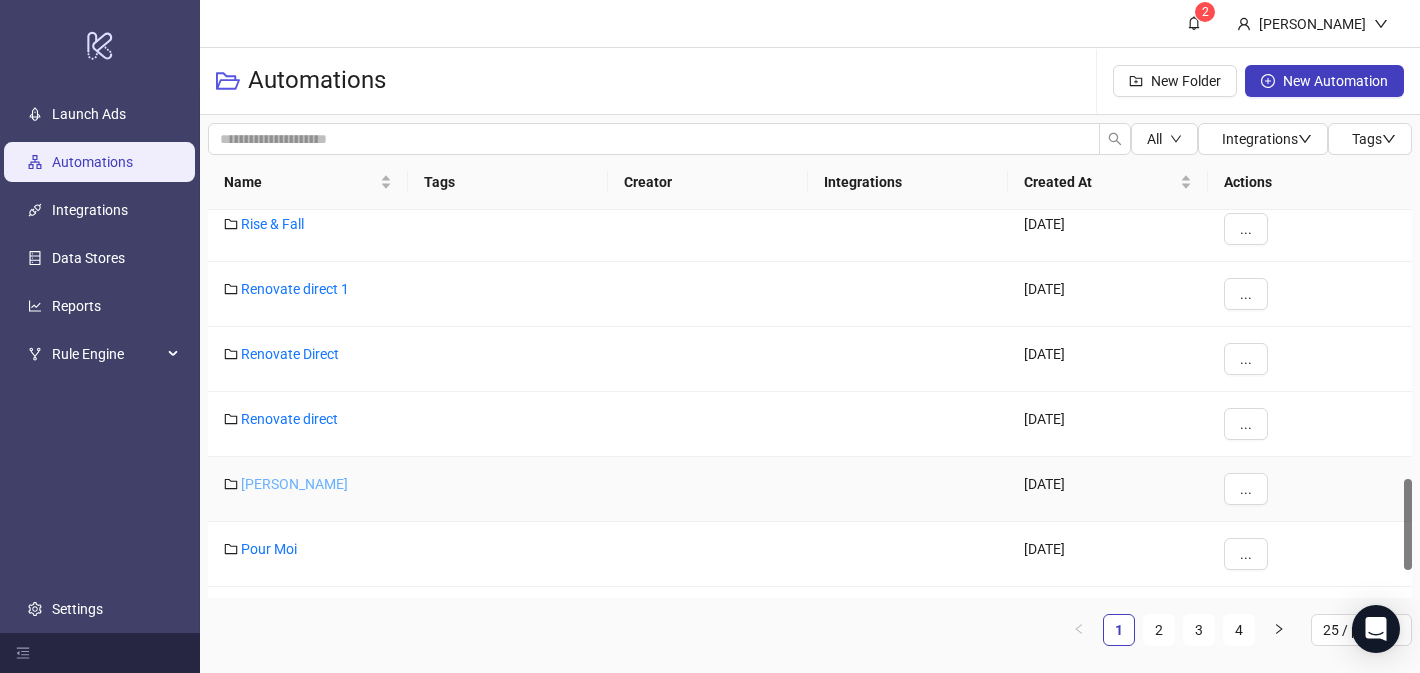 click on "[PERSON_NAME]" at bounding box center (294, 484) 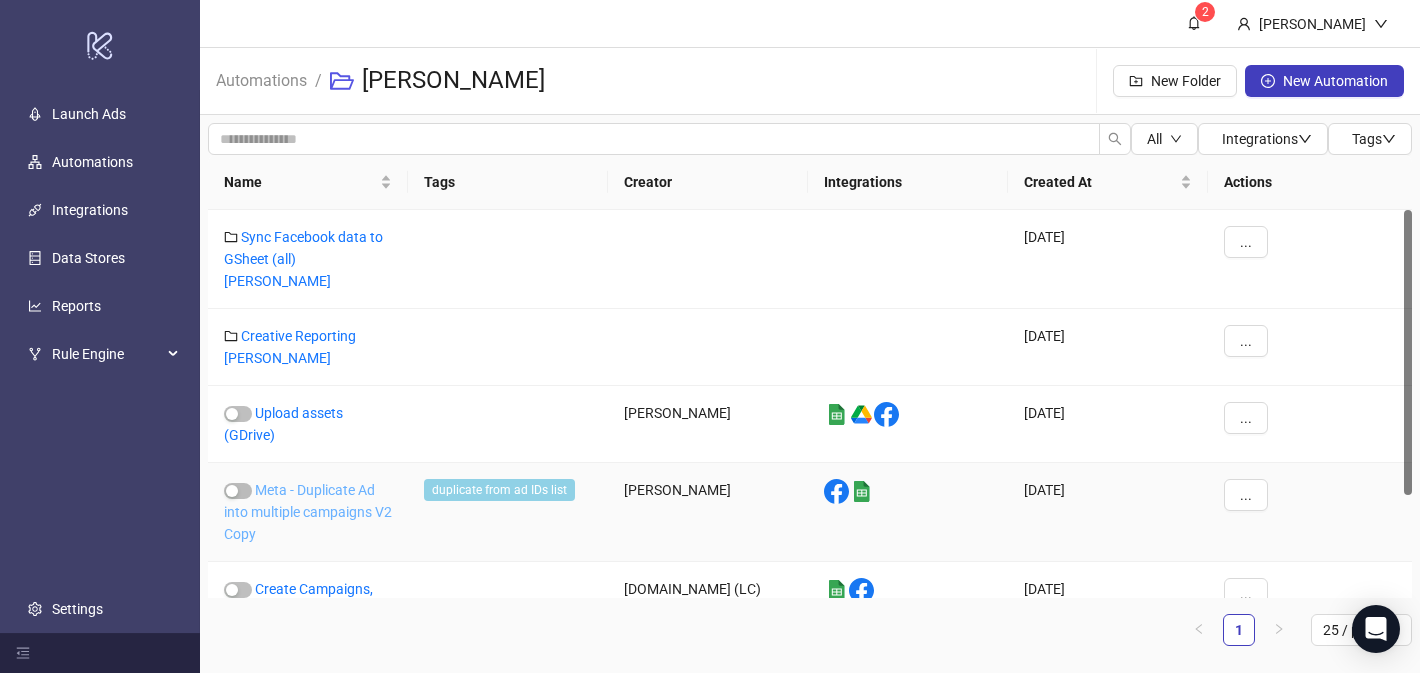 scroll, scrollTop: 34, scrollLeft: 0, axis: vertical 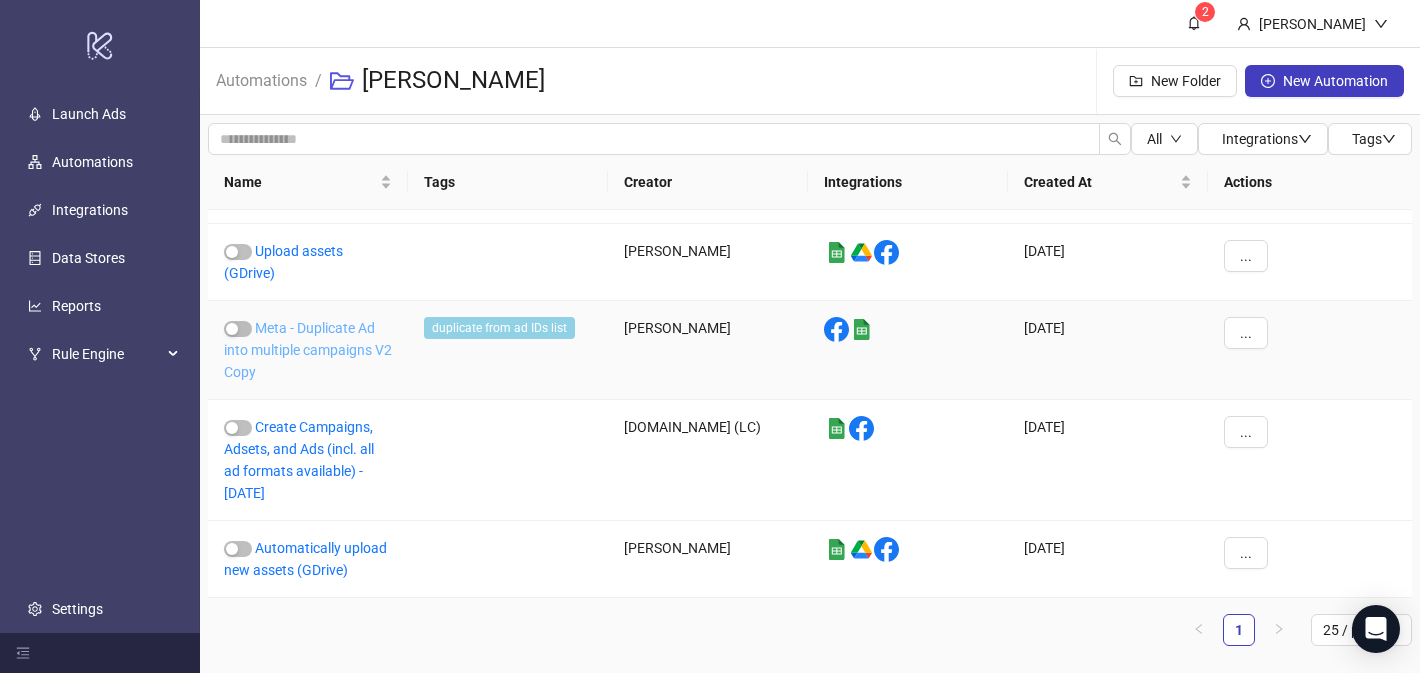 click on "Meta - Duplicate Ad into multiple campaigns V2 Copy" at bounding box center [308, 350] 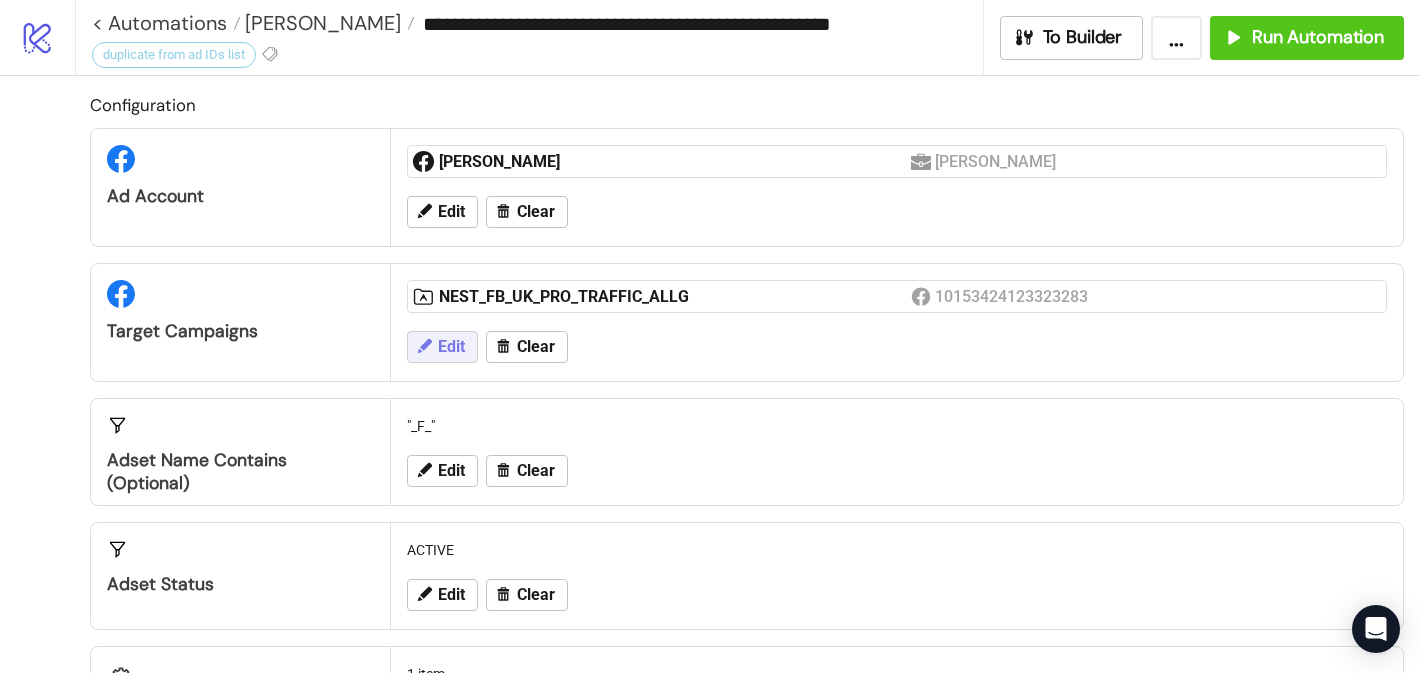 scroll, scrollTop: 53, scrollLeft: 0, axis: vertical 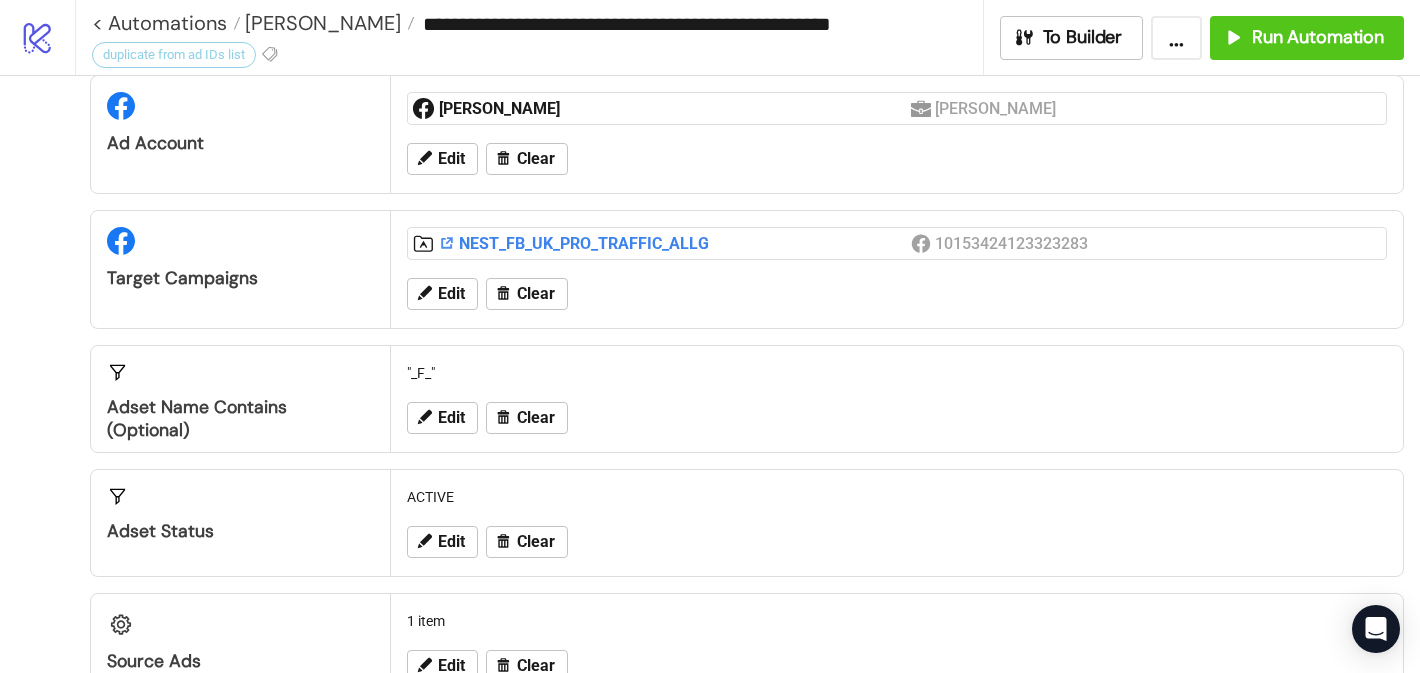 click on "NEST_FB_UK_PRO_TRAFFIC_ALLG" at bounding box center [675, 244] 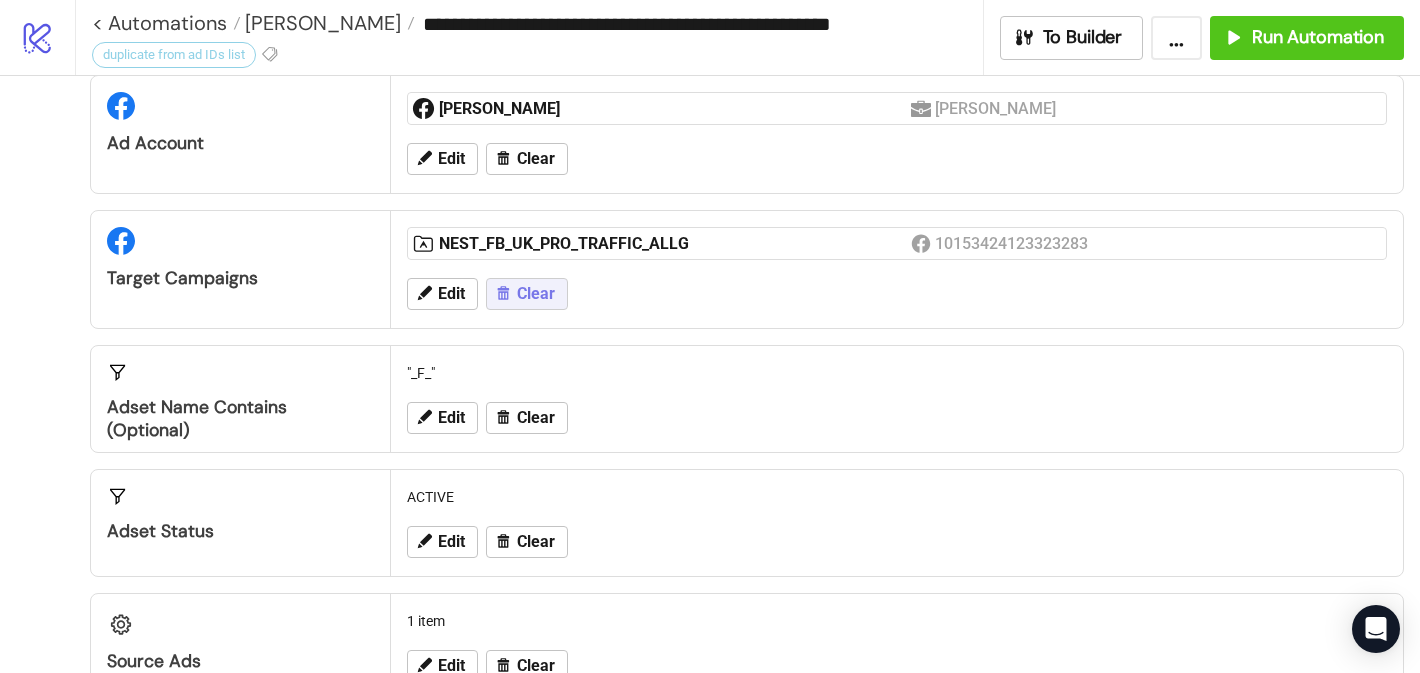 click on "Clear" at bounding box center [536, 294] 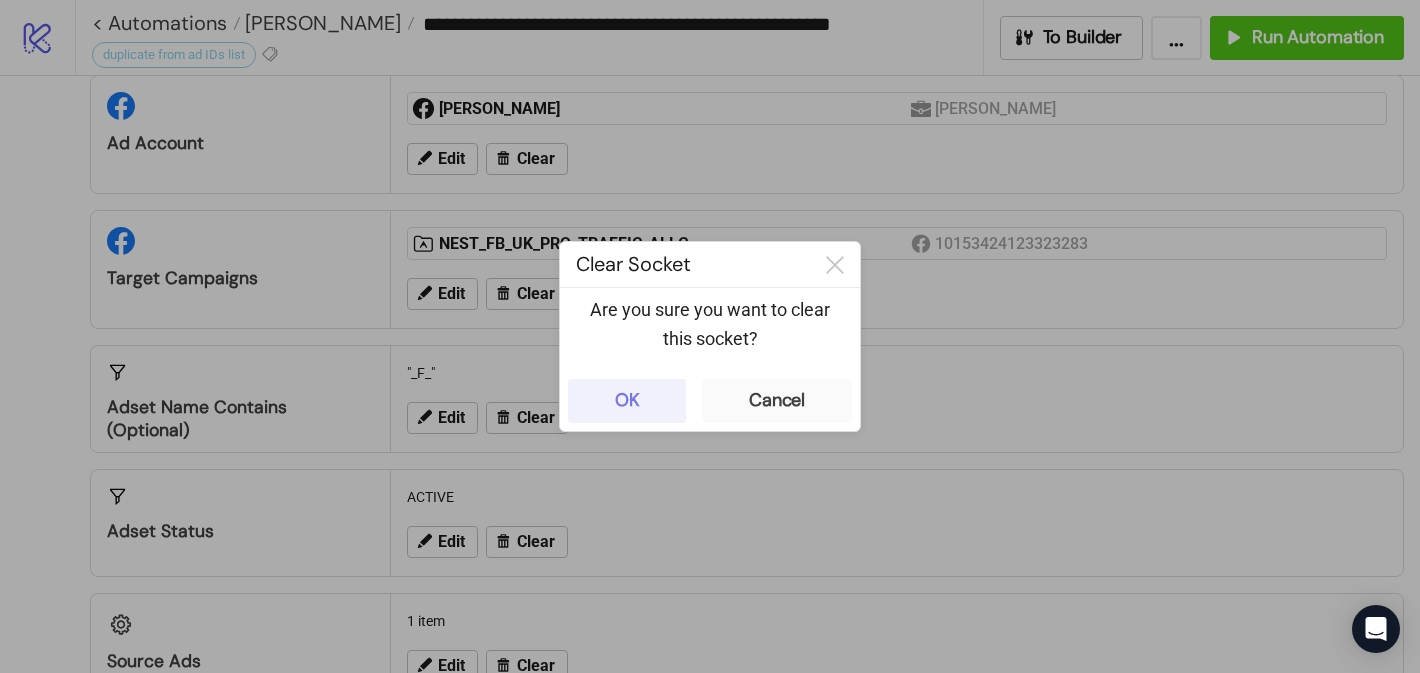 click on "OK" at bounding box center (627, 401) 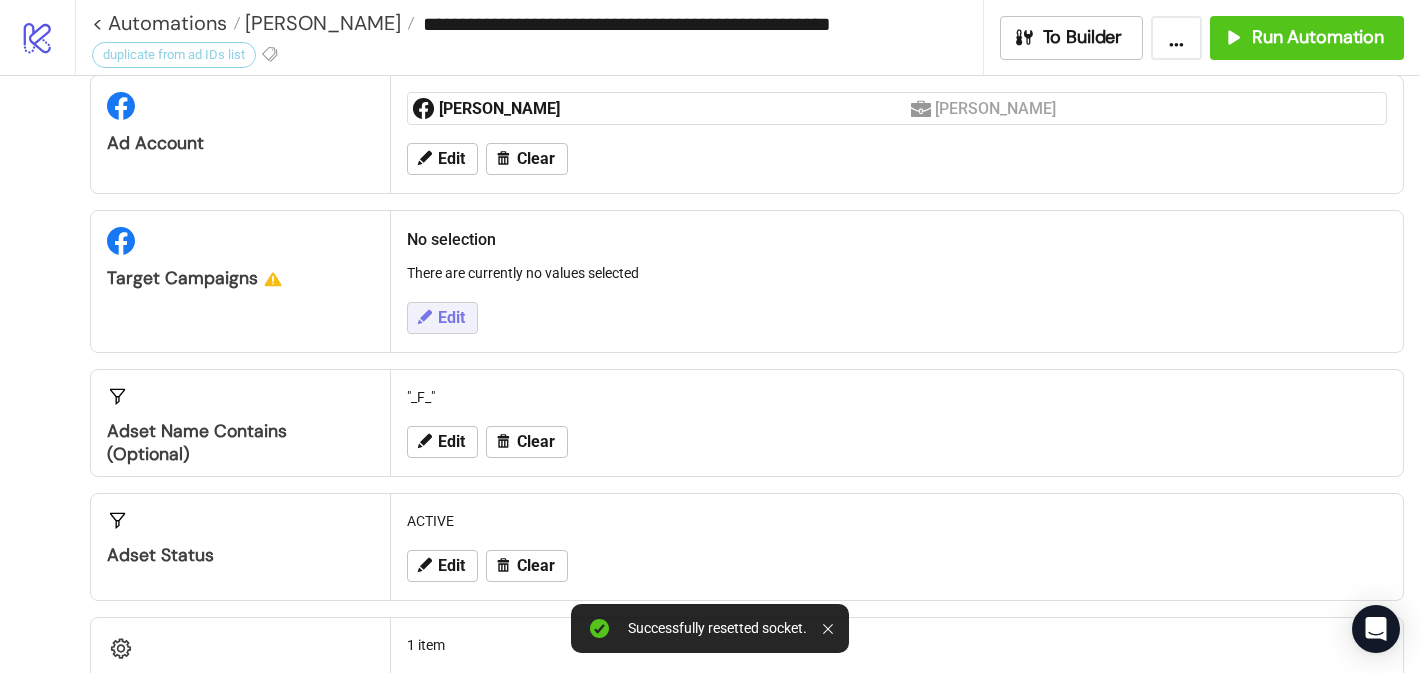 click on "Edit" at bounding box center (442, 318) 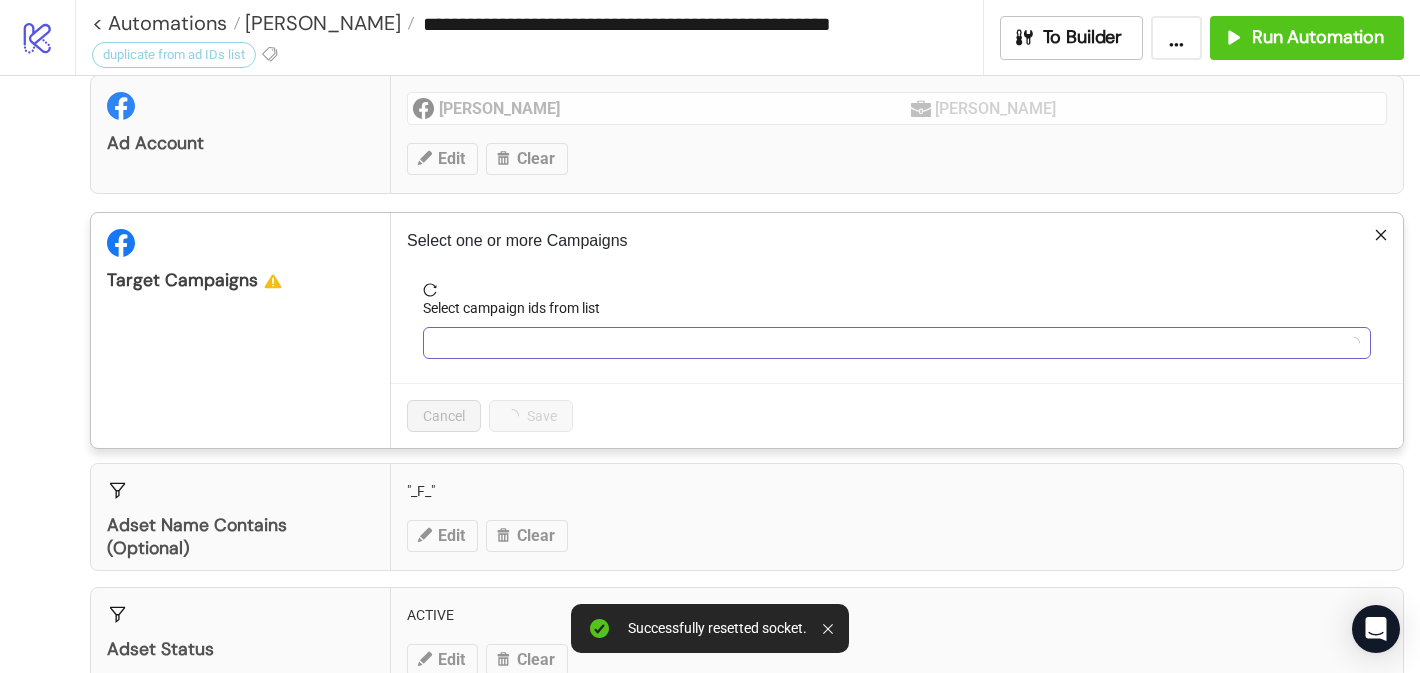 click at bounding box center [886, 343] 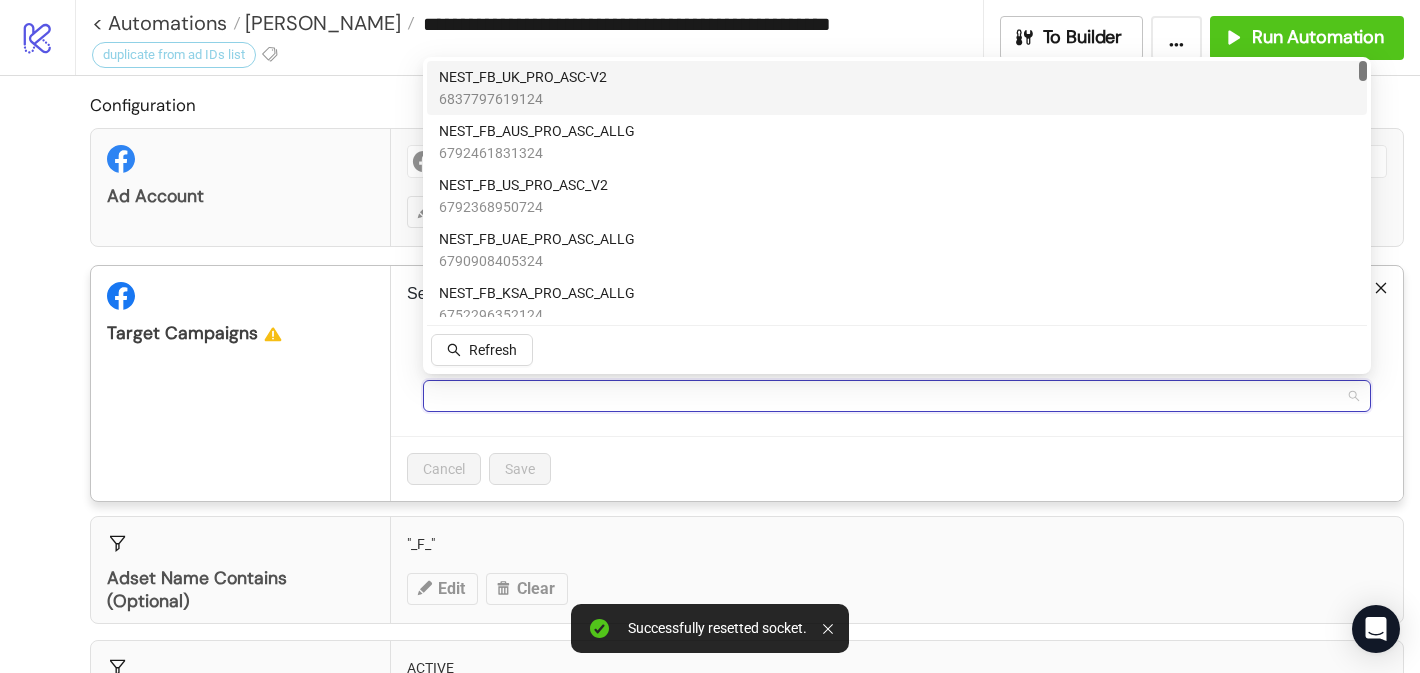 scroll, scrollTop: 2, scrollLeft: 0, axis: vertical 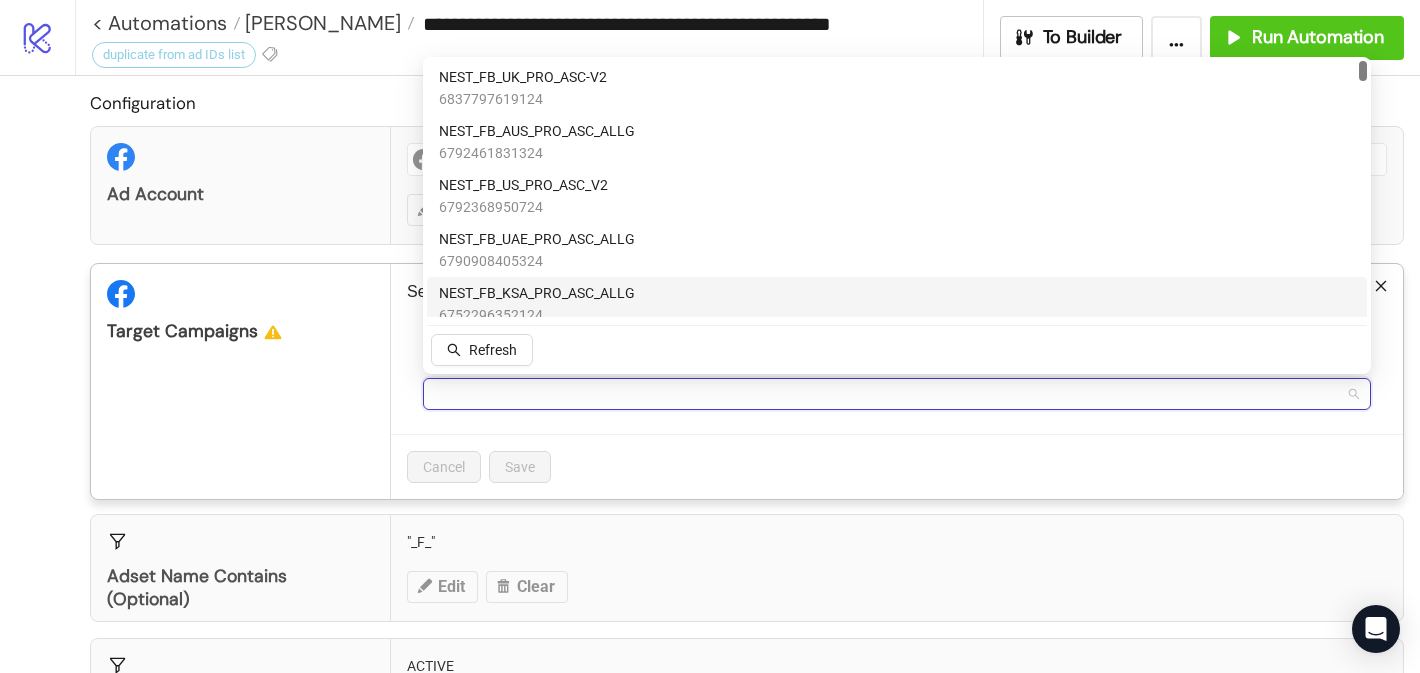 click on "Target Campaigns" at bounding box center (241, 381) 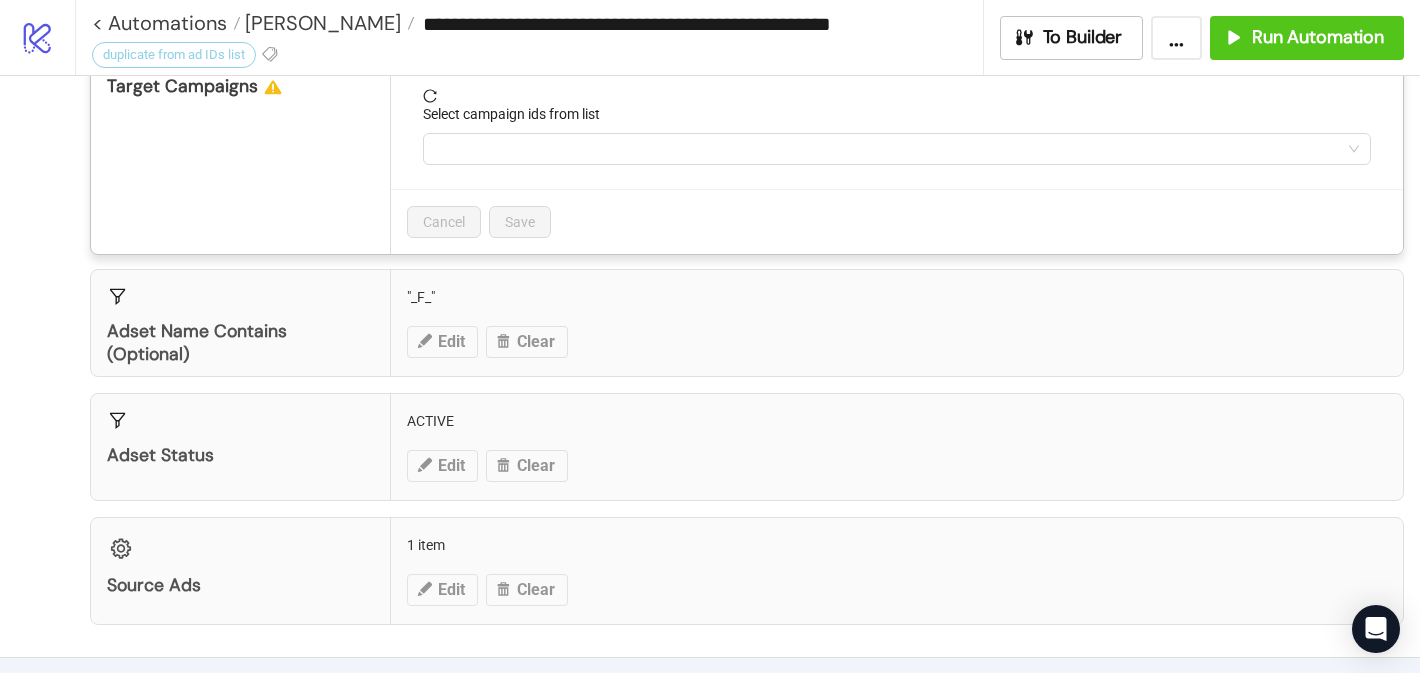 scroll, scrollTop: 343, scrollLeft: 0, axis: vertical 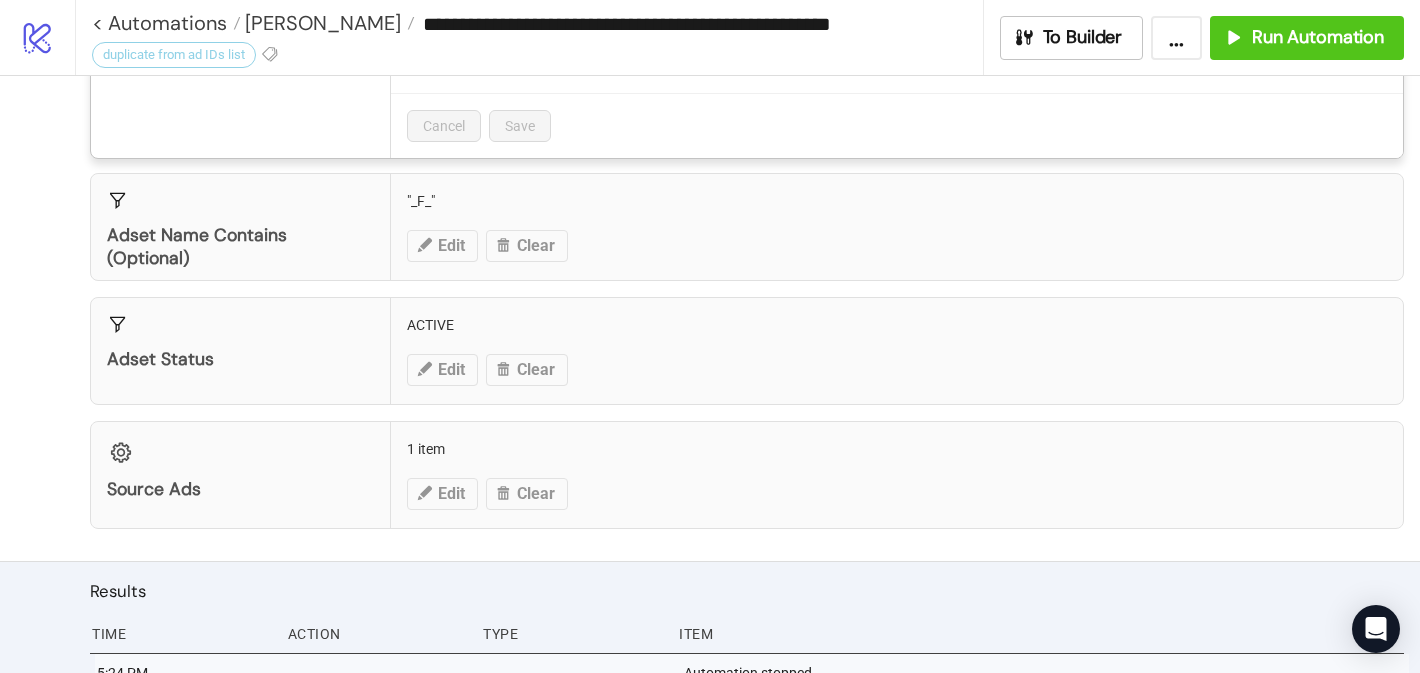 click on "**********" at bounding box center (710, 336) 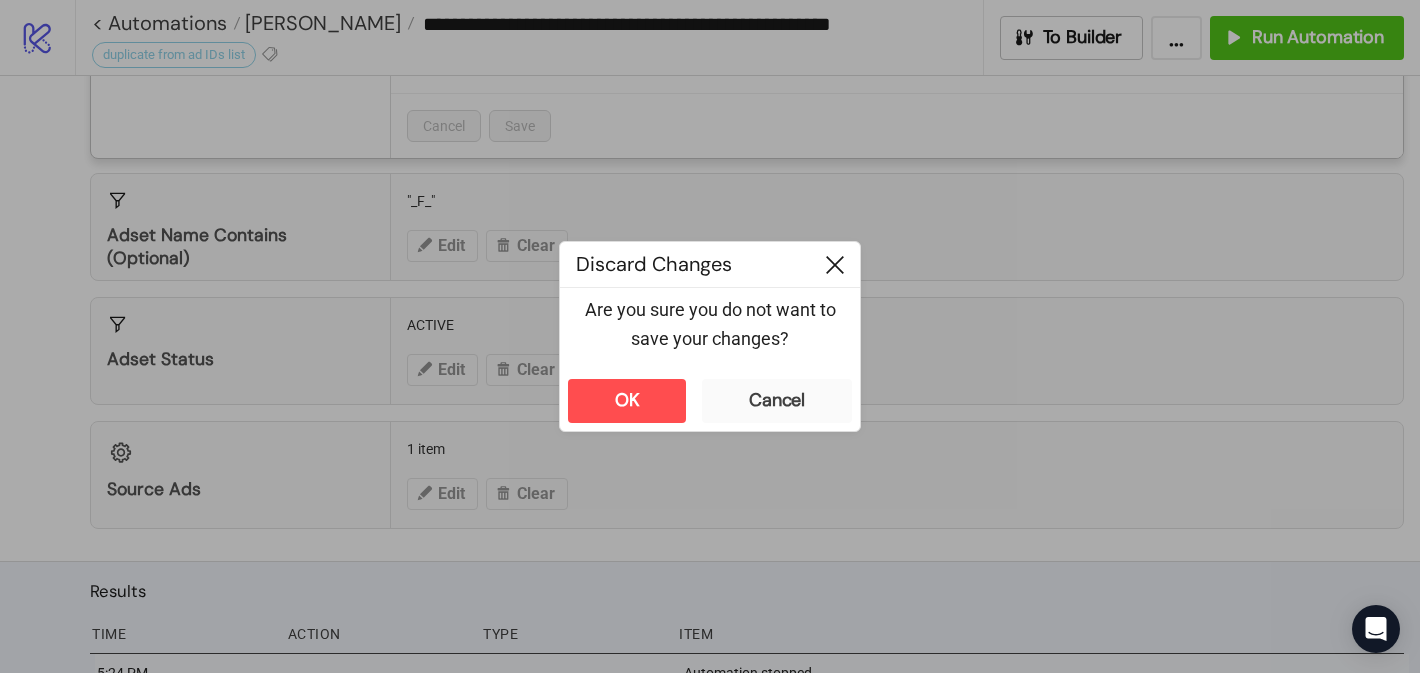 click 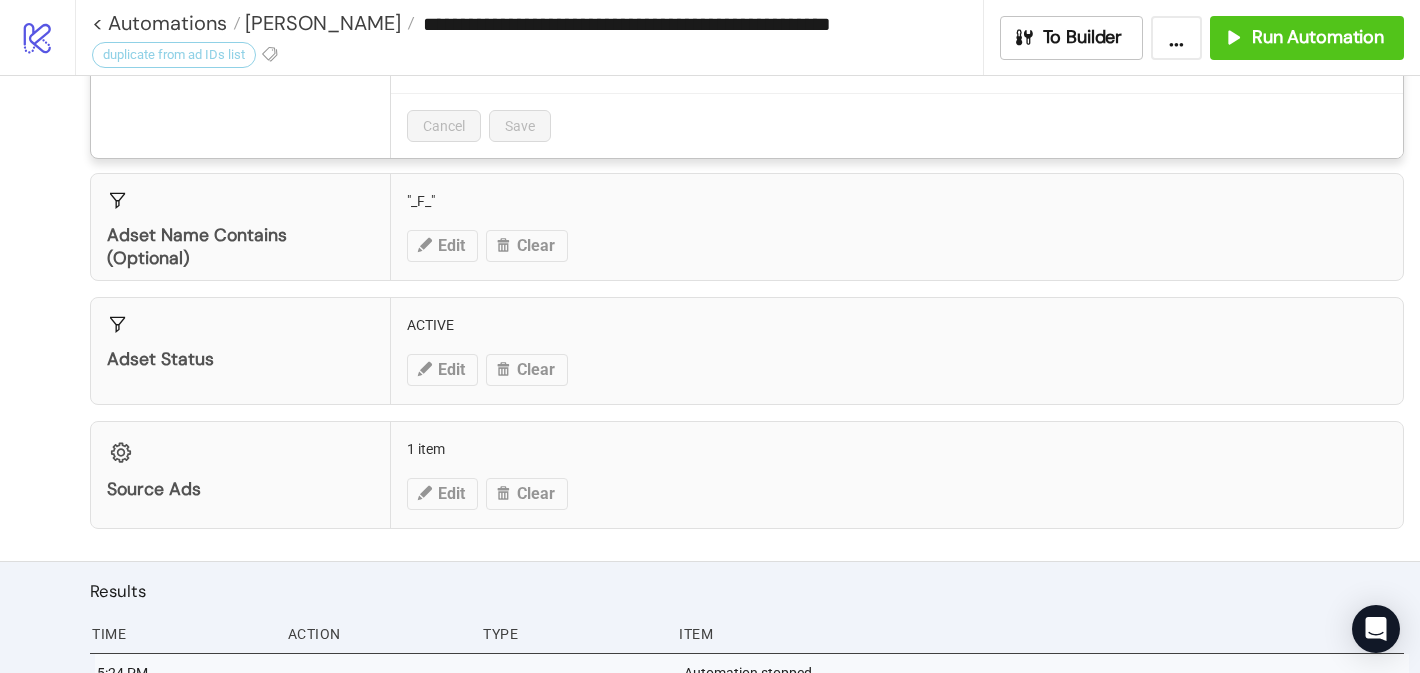 click on "**********" at bounding box center (710, 336) 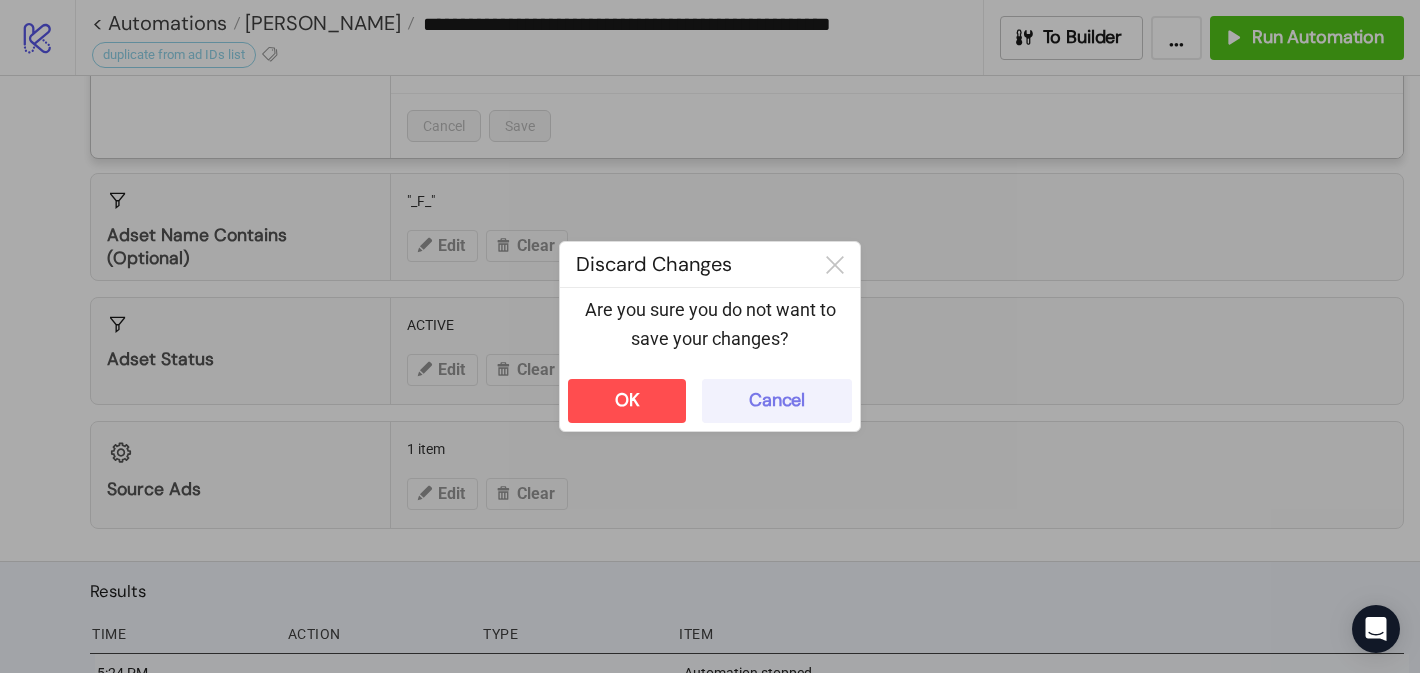 click on "Cancel" at bounding box center [777, 400] 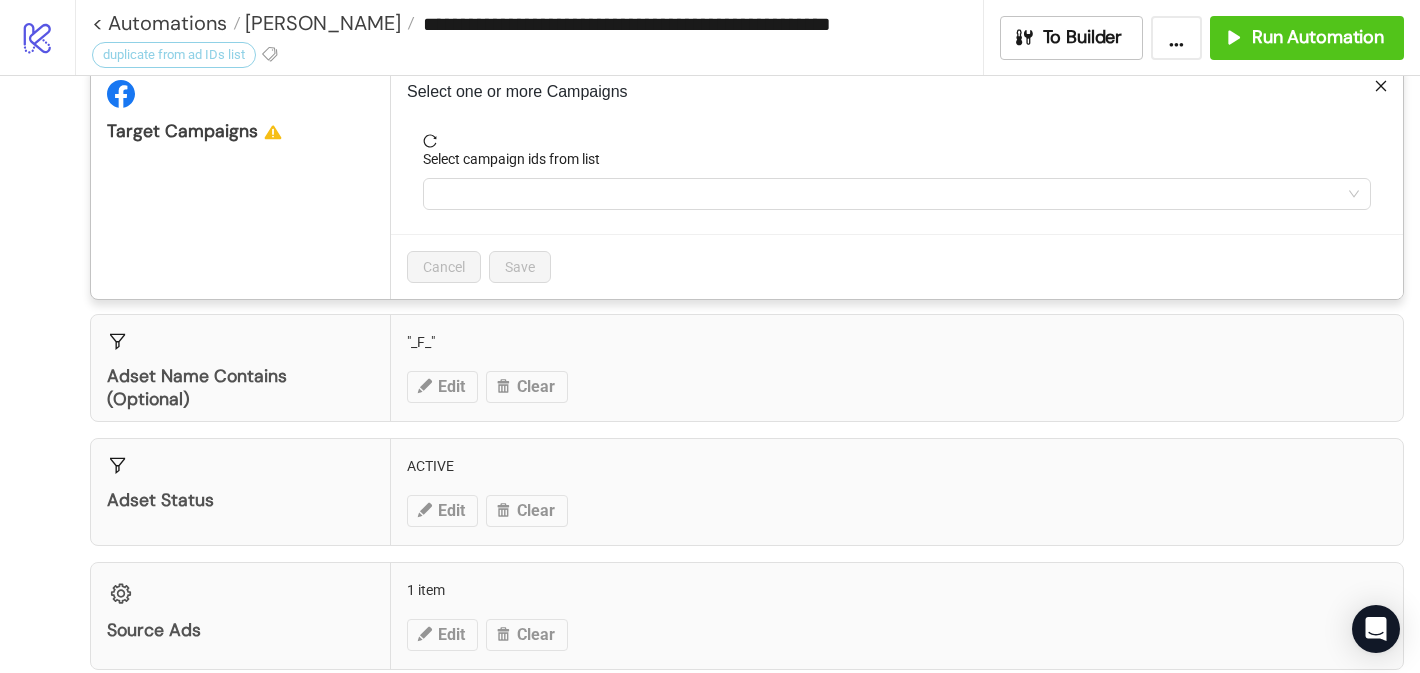scroll, scrollTop: 0, scrollLeft: 0, axis: both 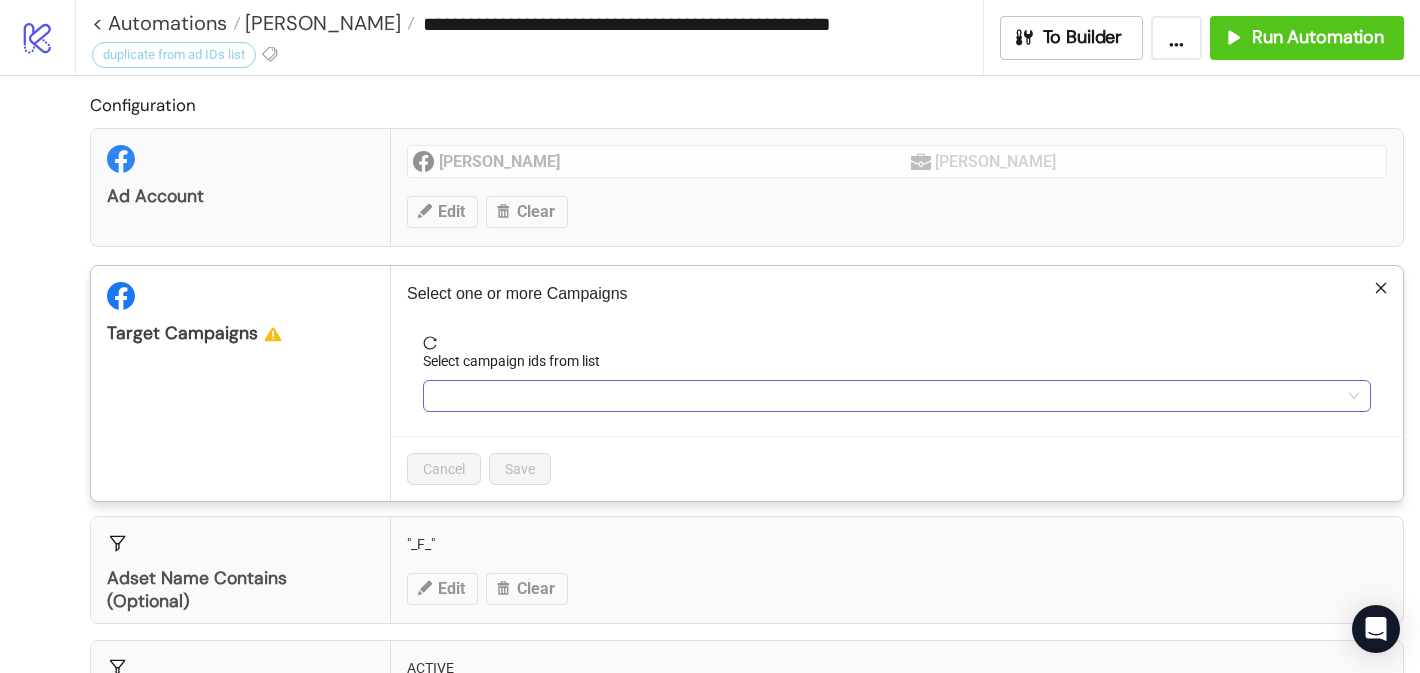 click at bounding box center (886, 396) 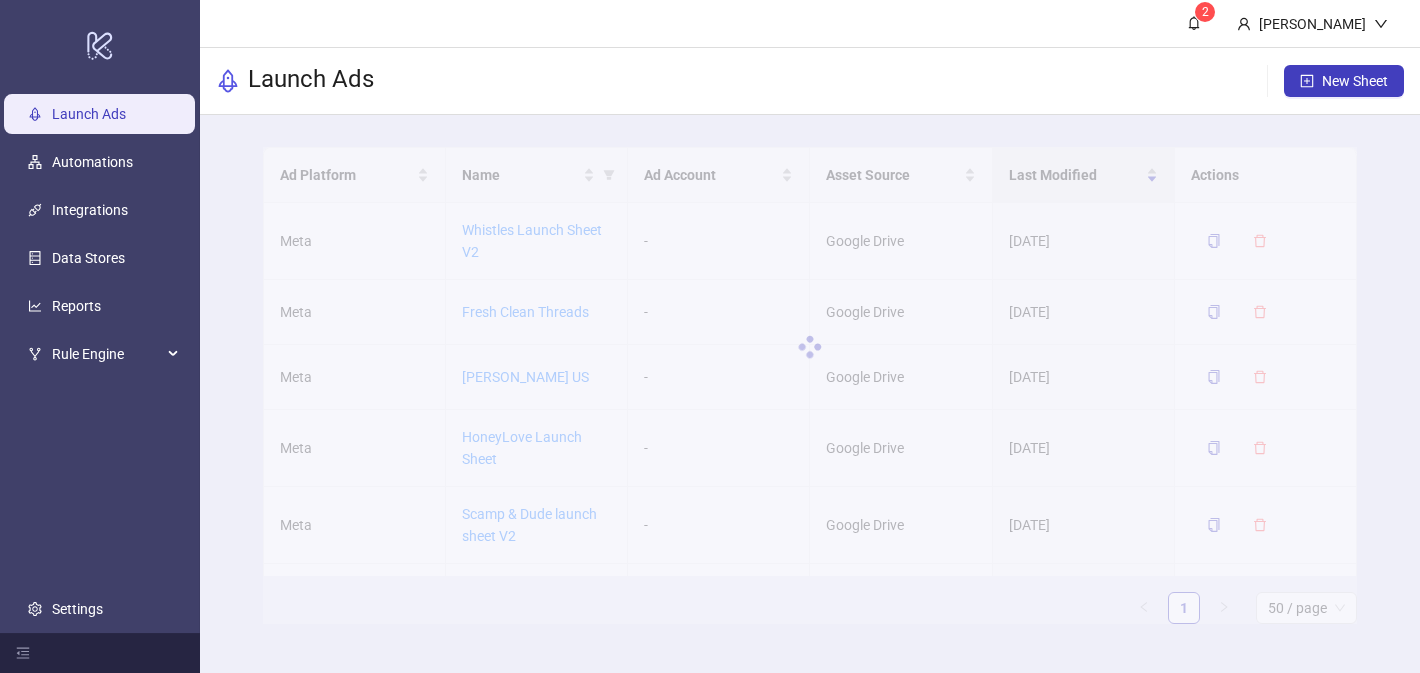 scroll, scrollTop: 0, scrollLeft: 0, axis: both 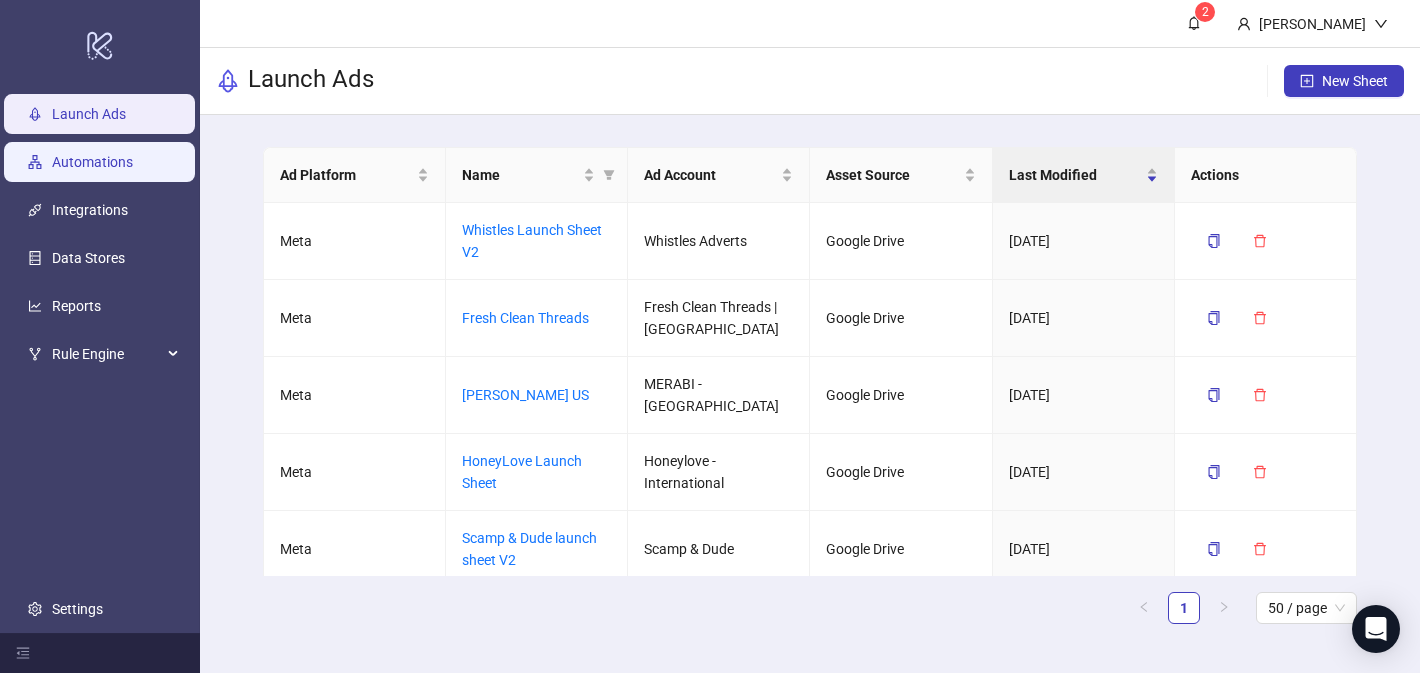 click on "Automations" at bounding box center [92, 162] 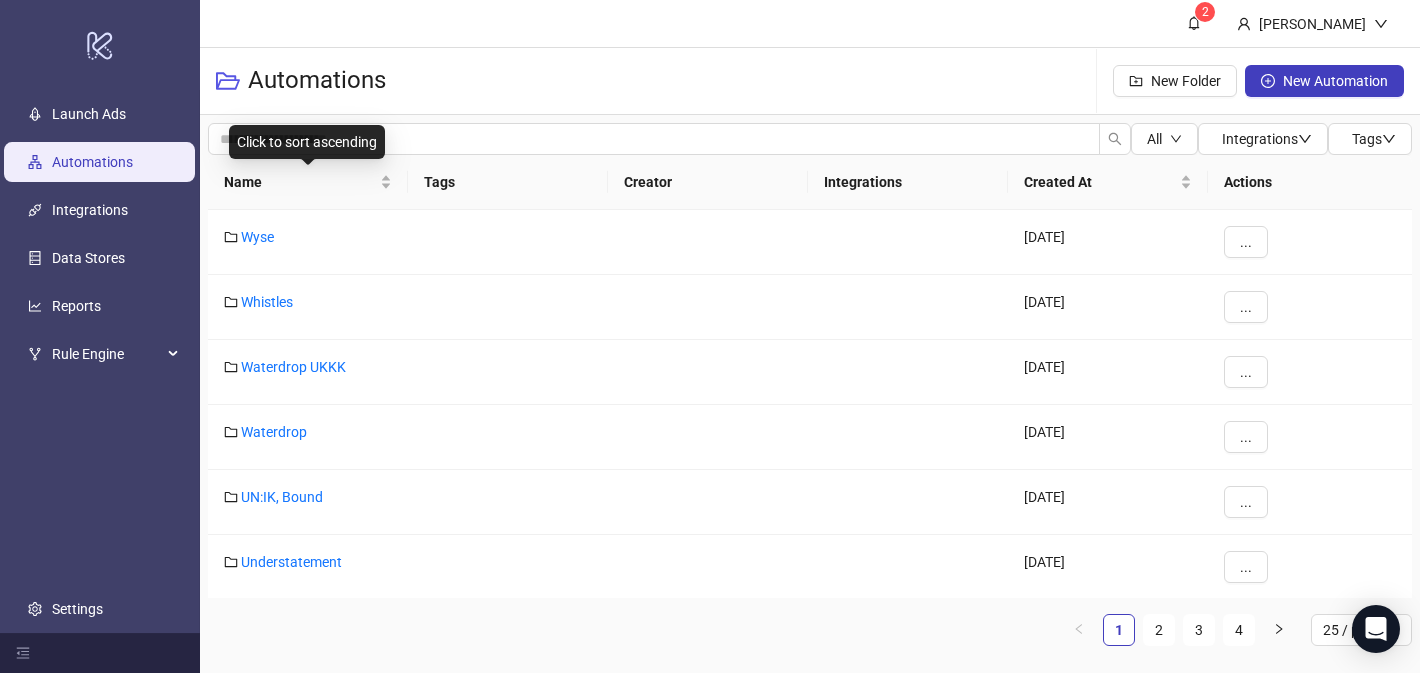 click on "Click to sort ascending" at bounding box center (307, 142) 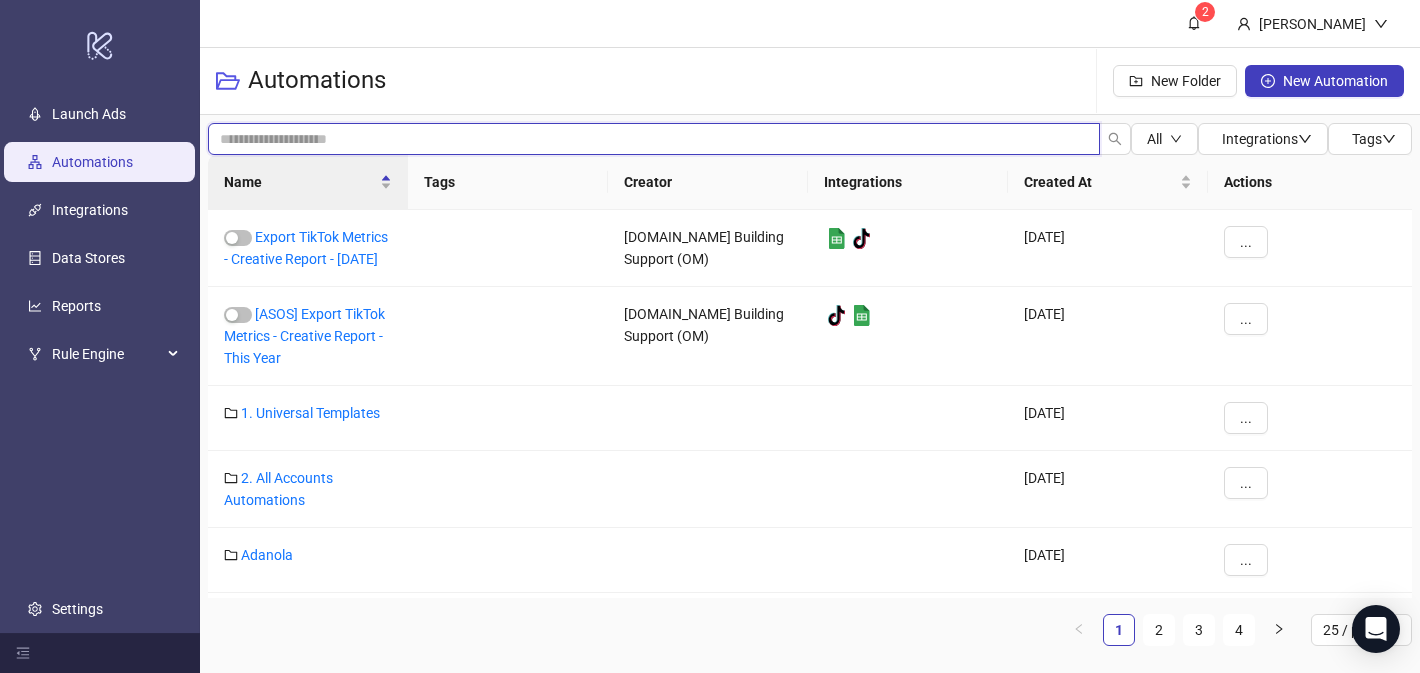 click at bounding box center [654, 139] 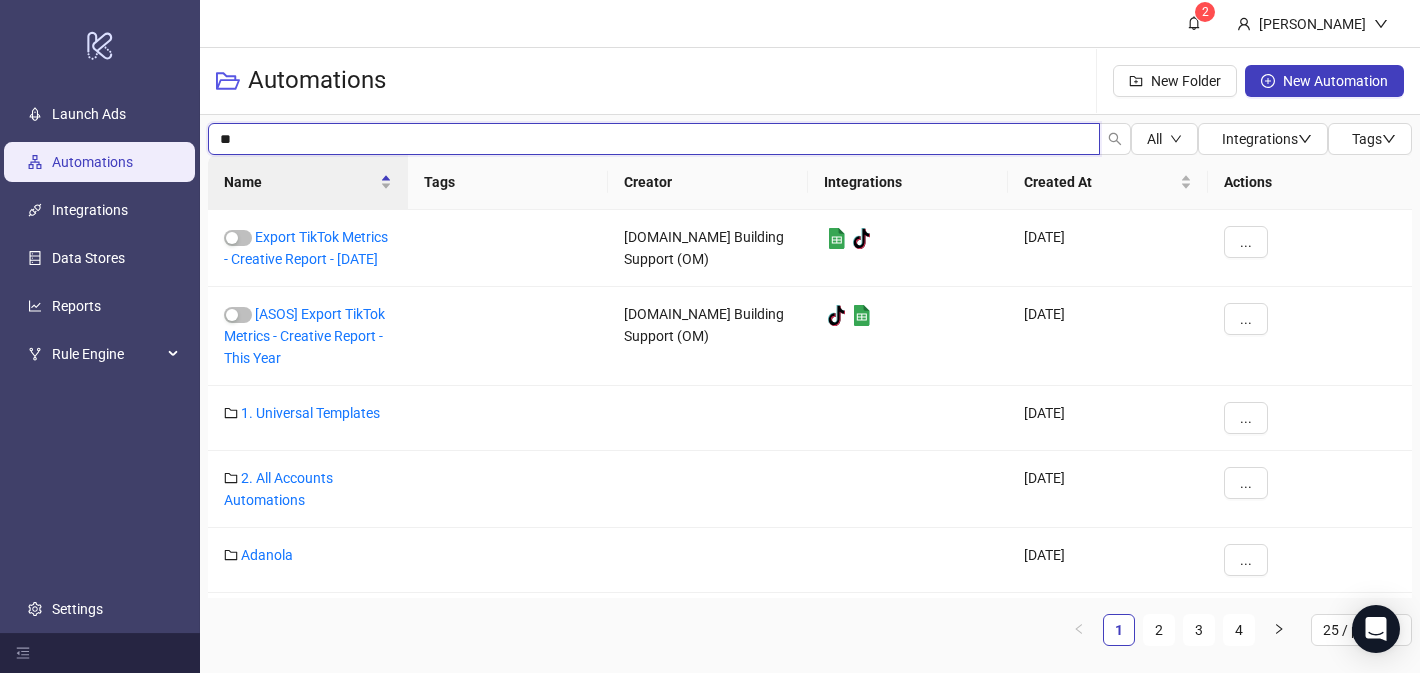 type on "*" 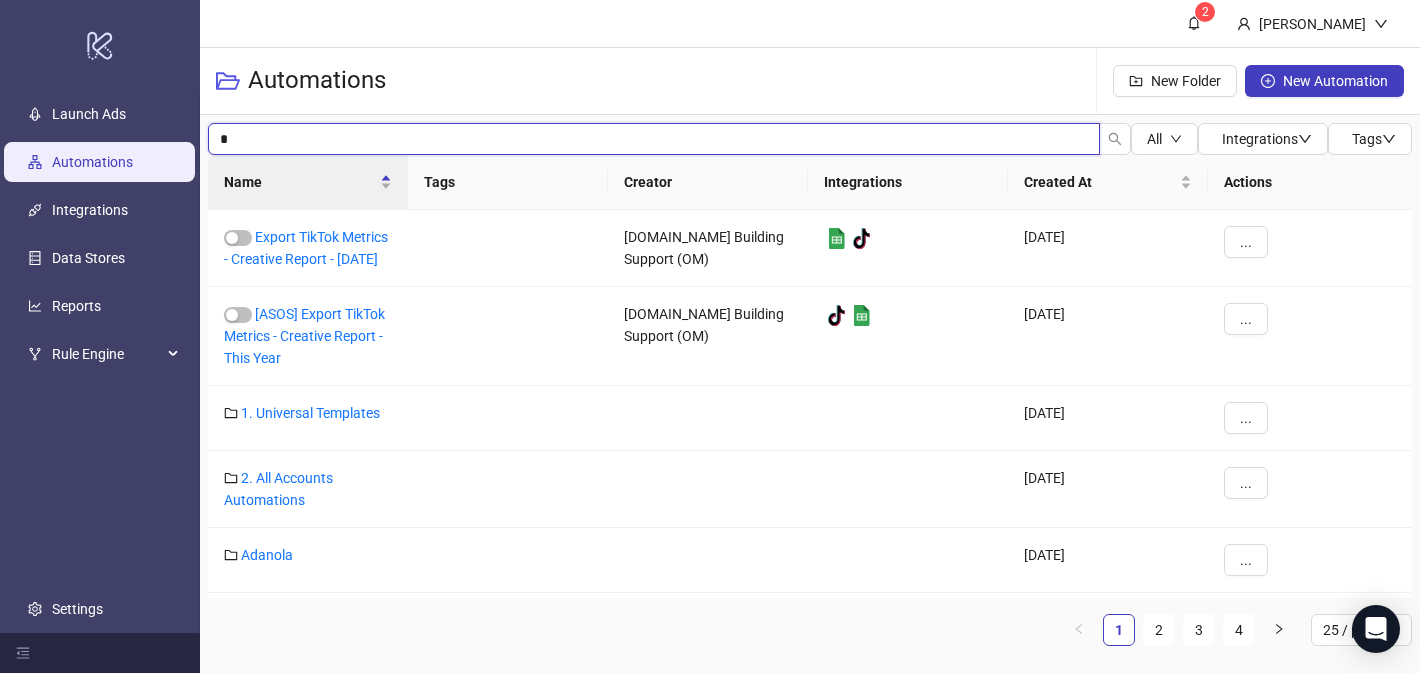 type 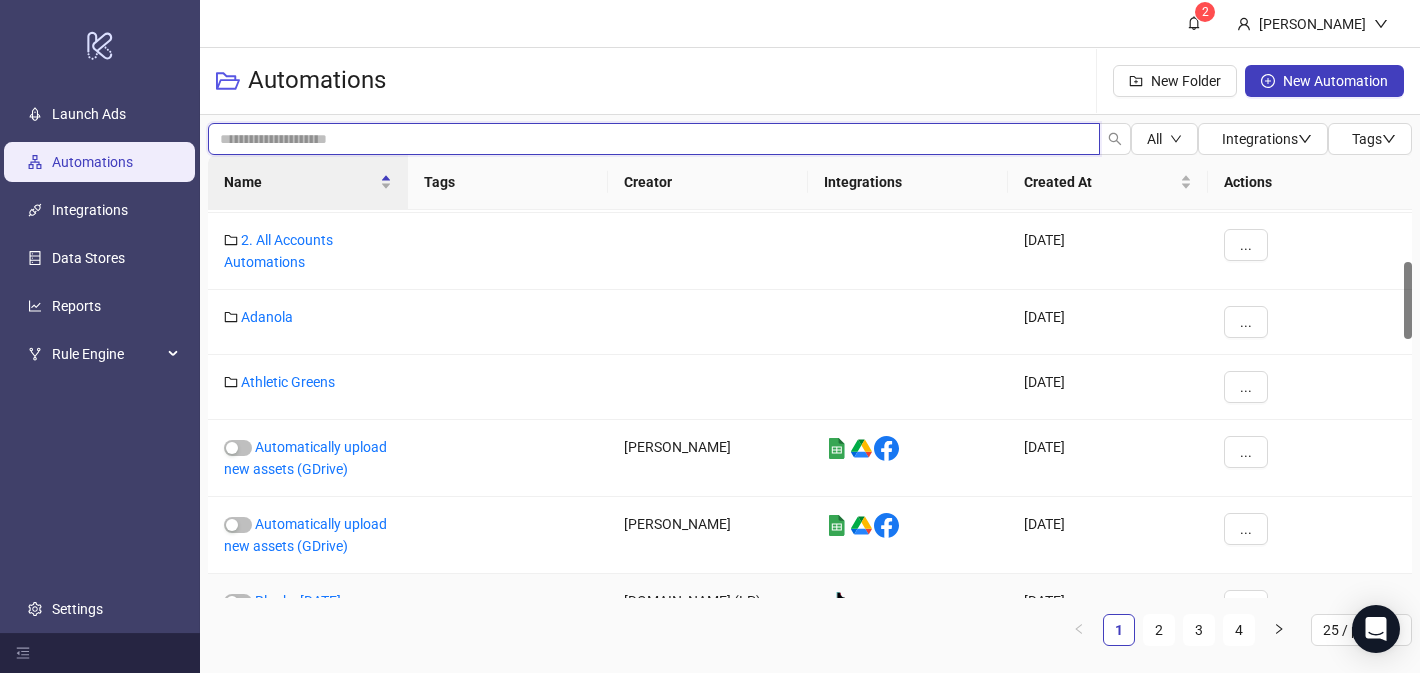 scroll, scrollTop: 0, scrollLeft: 0, axis: both 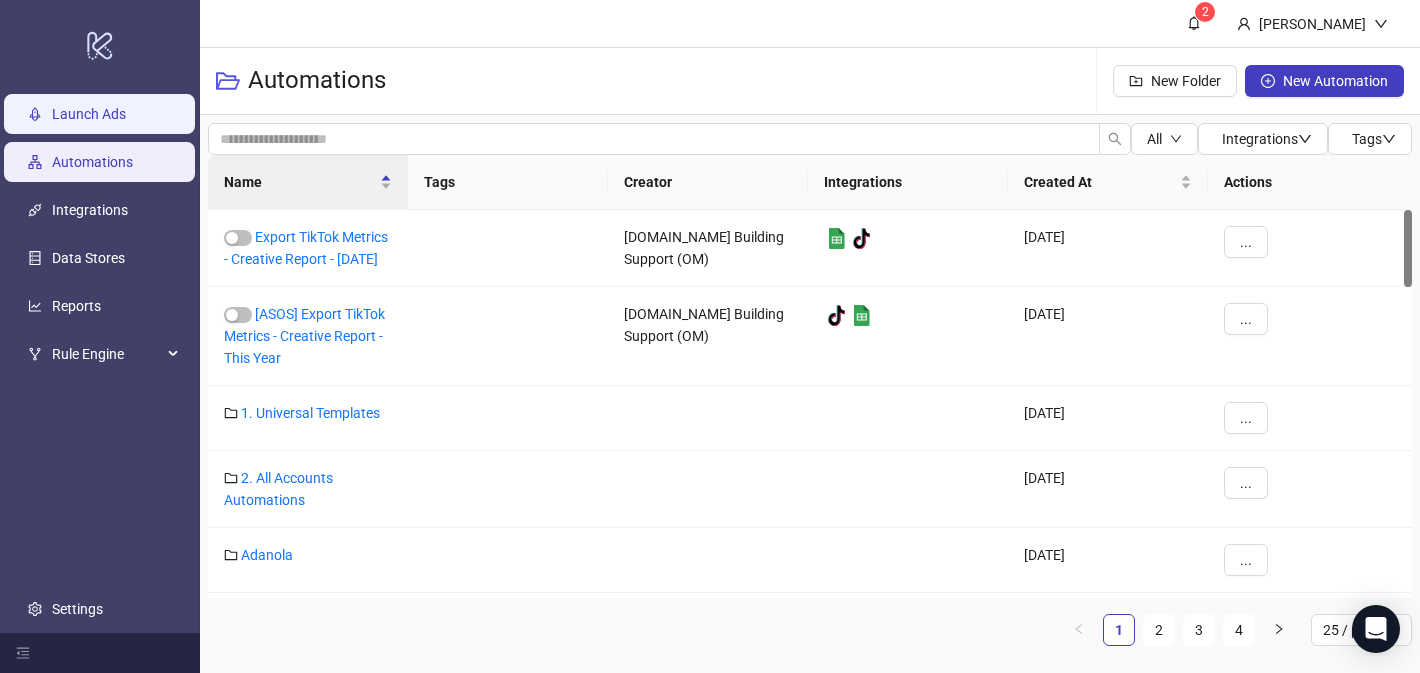 click on "Launch Ads" at bounding box center (89, 114) 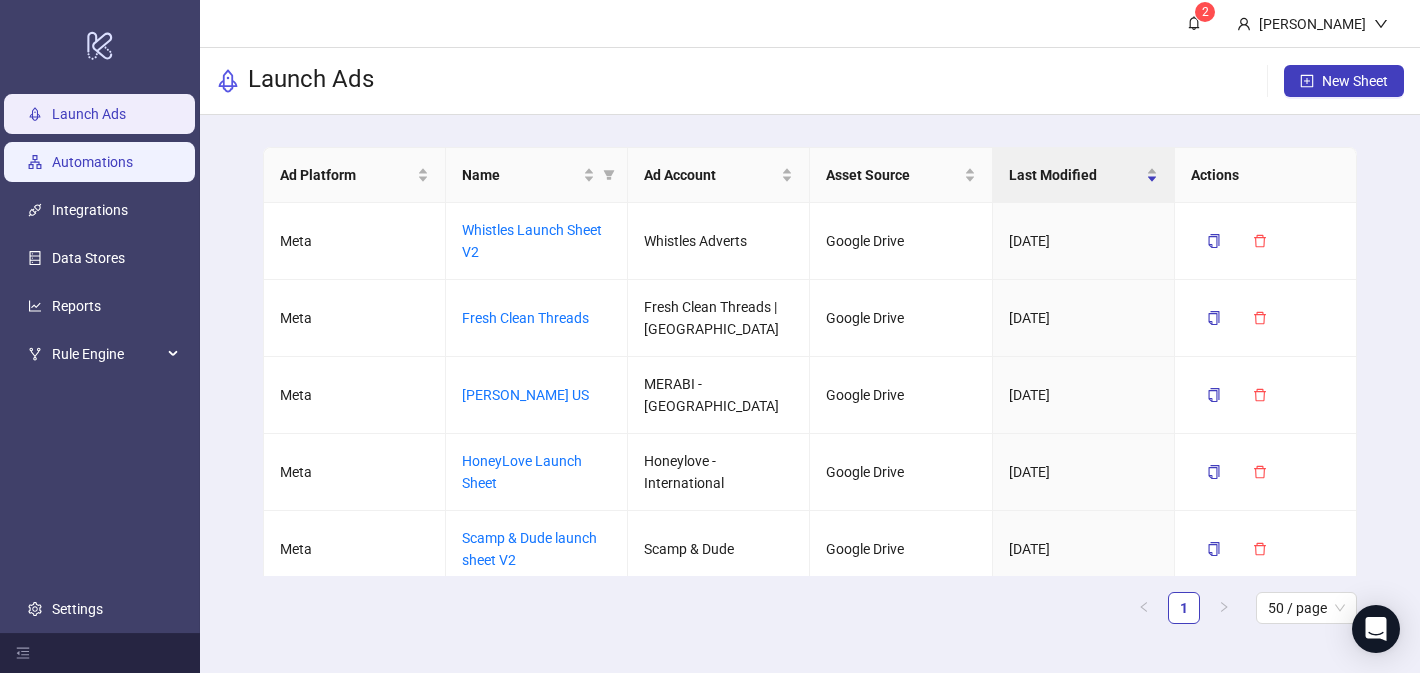 click on "Automations" at bounding box center (92, 162) 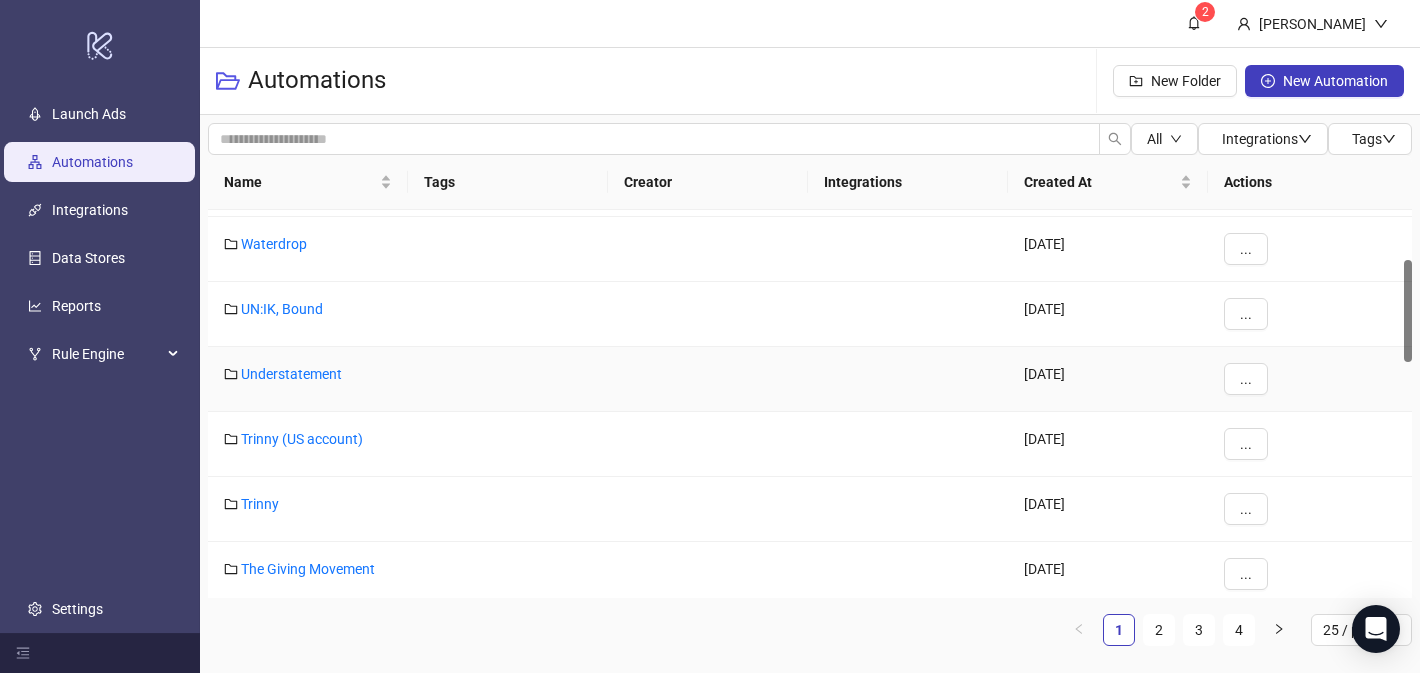 scroll, scrollTop: 279, scrollLeft: 0, axis: vertical 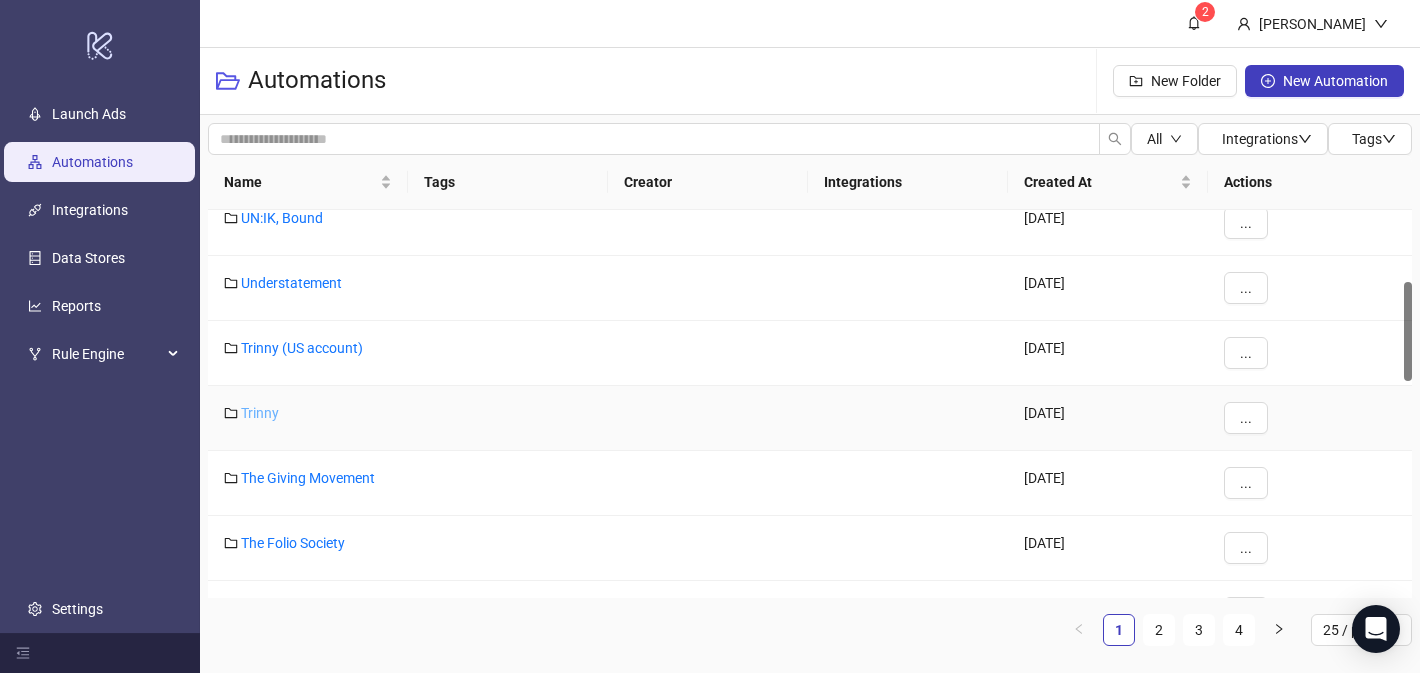 click on "Trinny" at bounding box center (260, 413) 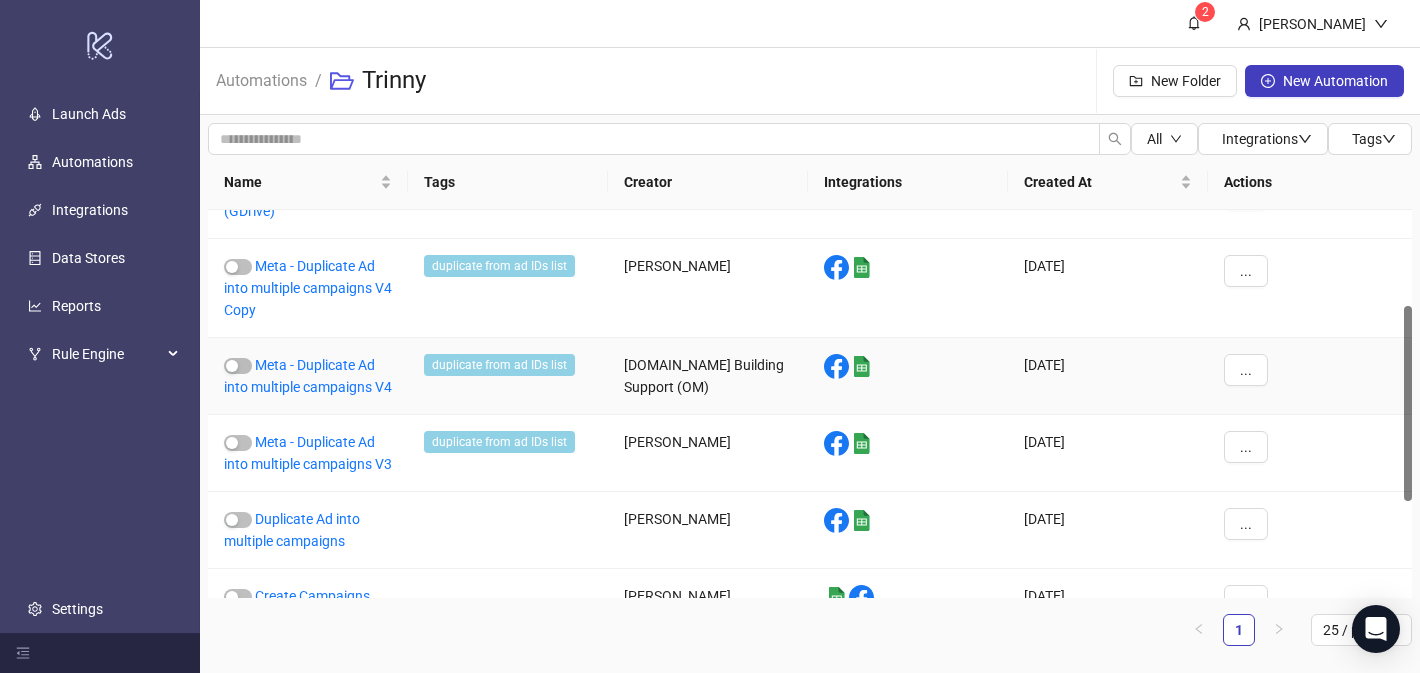 scroll, scrollTop: 0, scrollLeft: 0, axis: both 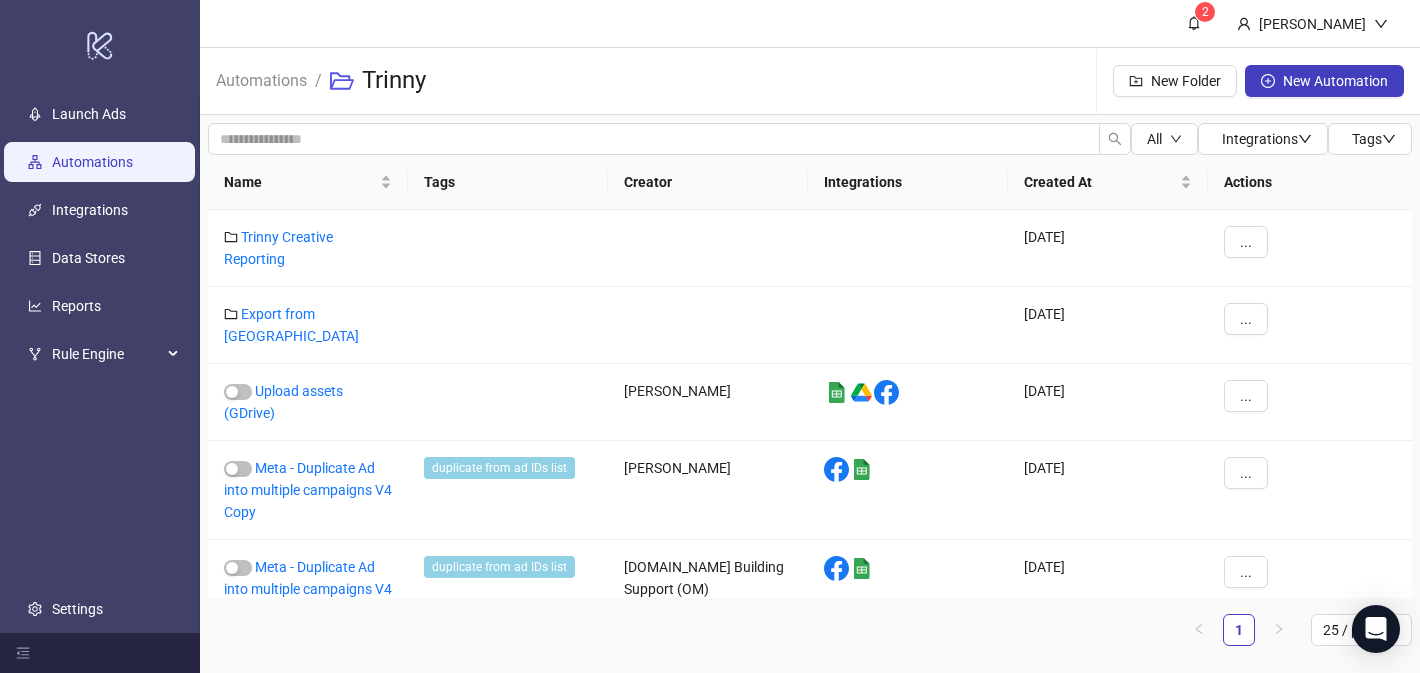 click on "Automations" at bounding box center (92, 162) 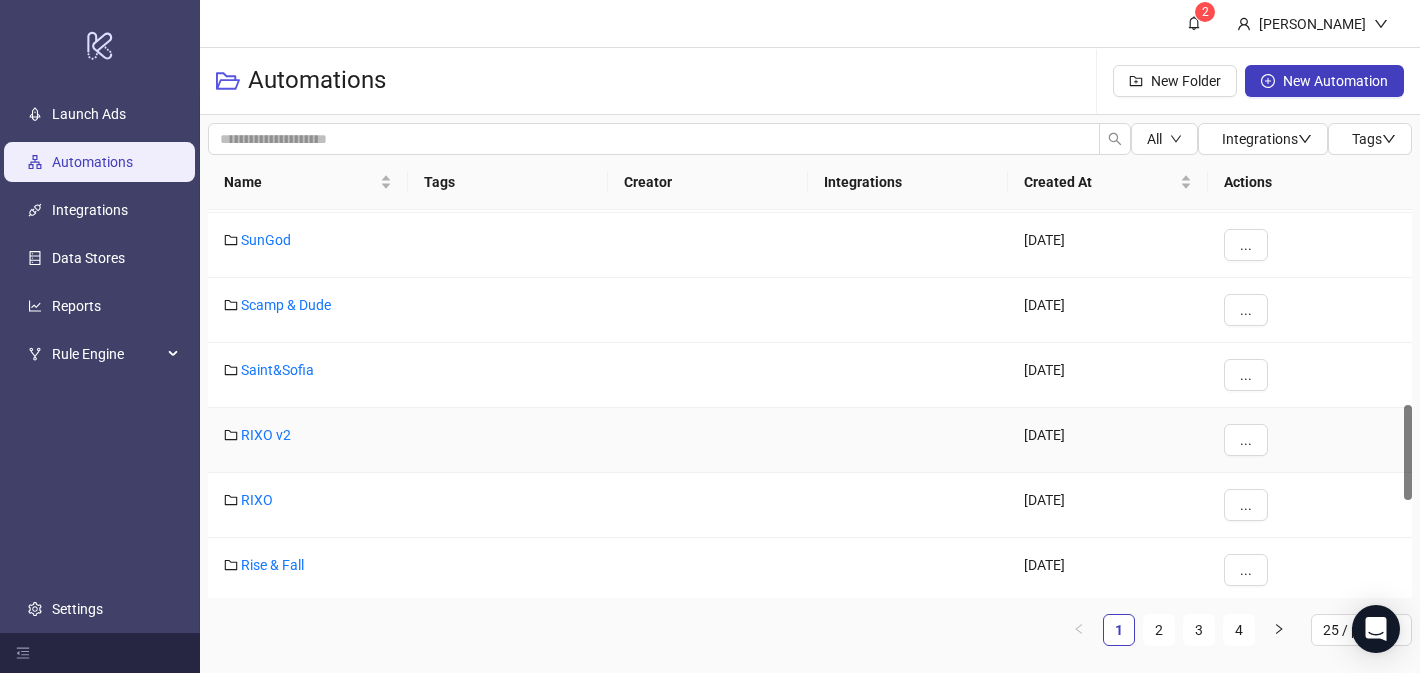 scroll, scrollTop: 792, scrollLeft: 0, axis: vertical 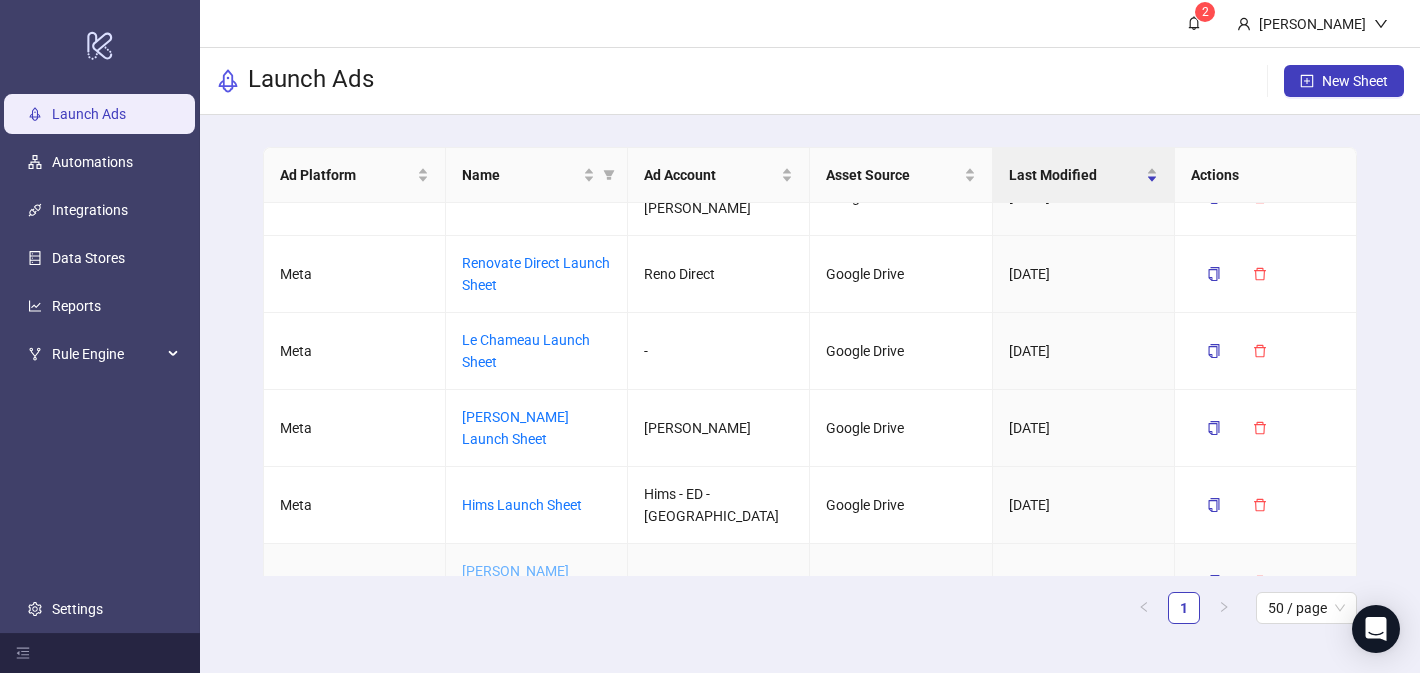 click on "[PERSON_NAME] Launch Sheet" at bounding box center [515, 582] 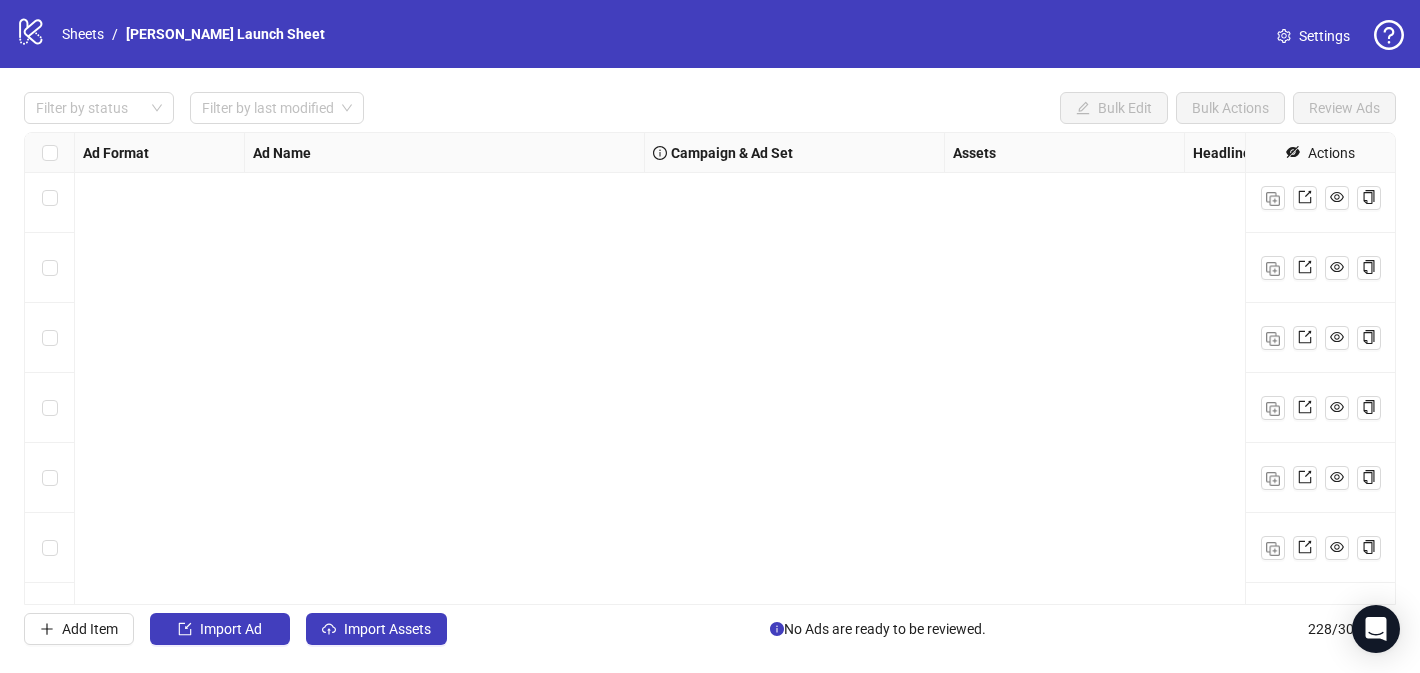 scroll, scrollTop: 8721, scrollLeft: 0, axis: vertical 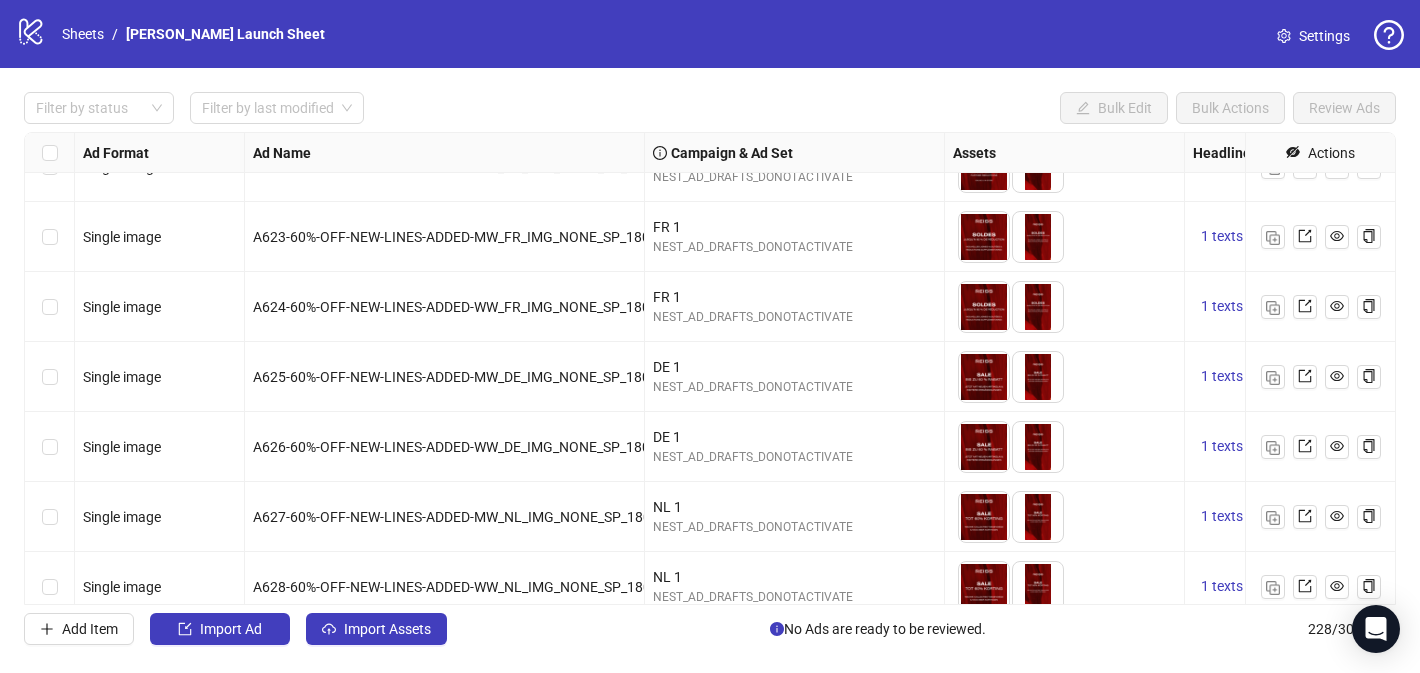 click on "Settings" at bounding box center [1324, 36] 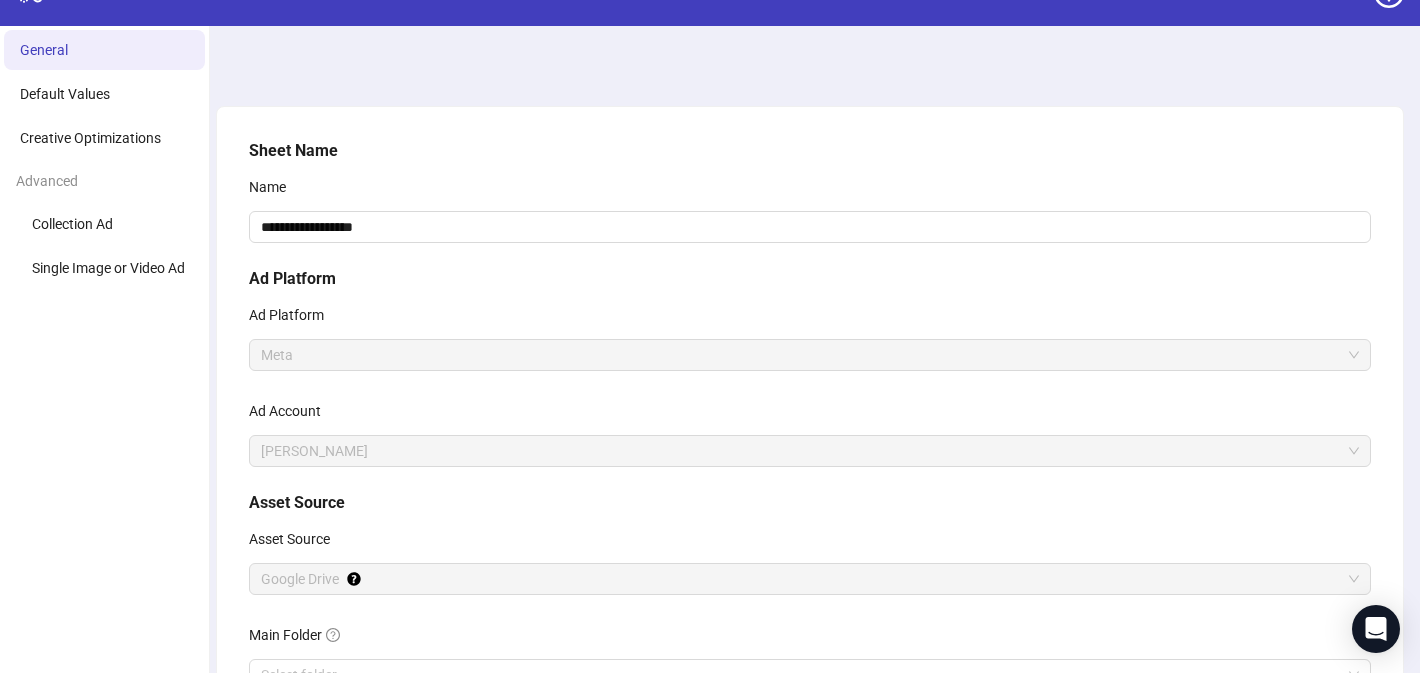 scroll, scrollTop: 31, scrollLeft: 0, axis: vertical 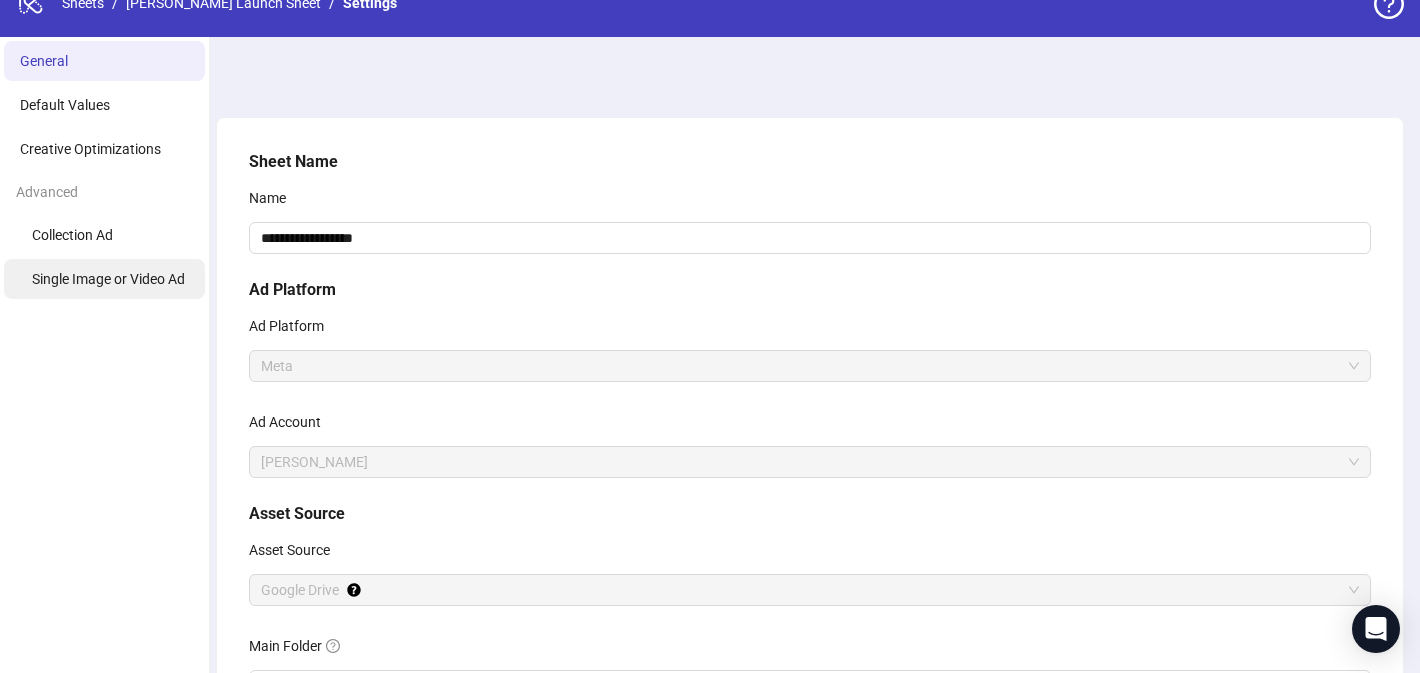 click on "Single Image or Video Ad" at bounding box center [108, 279] 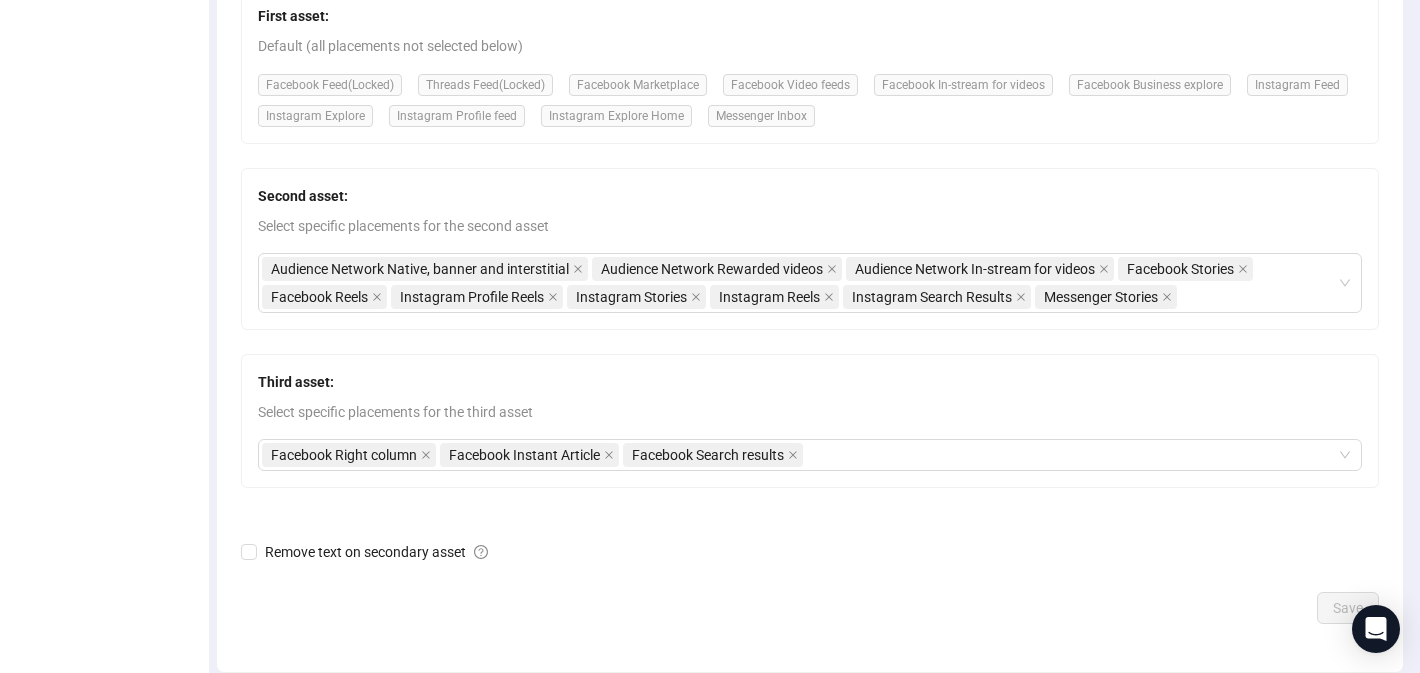 scroll, scrollTop: 538, scrollLeft: 0, axis: vertical 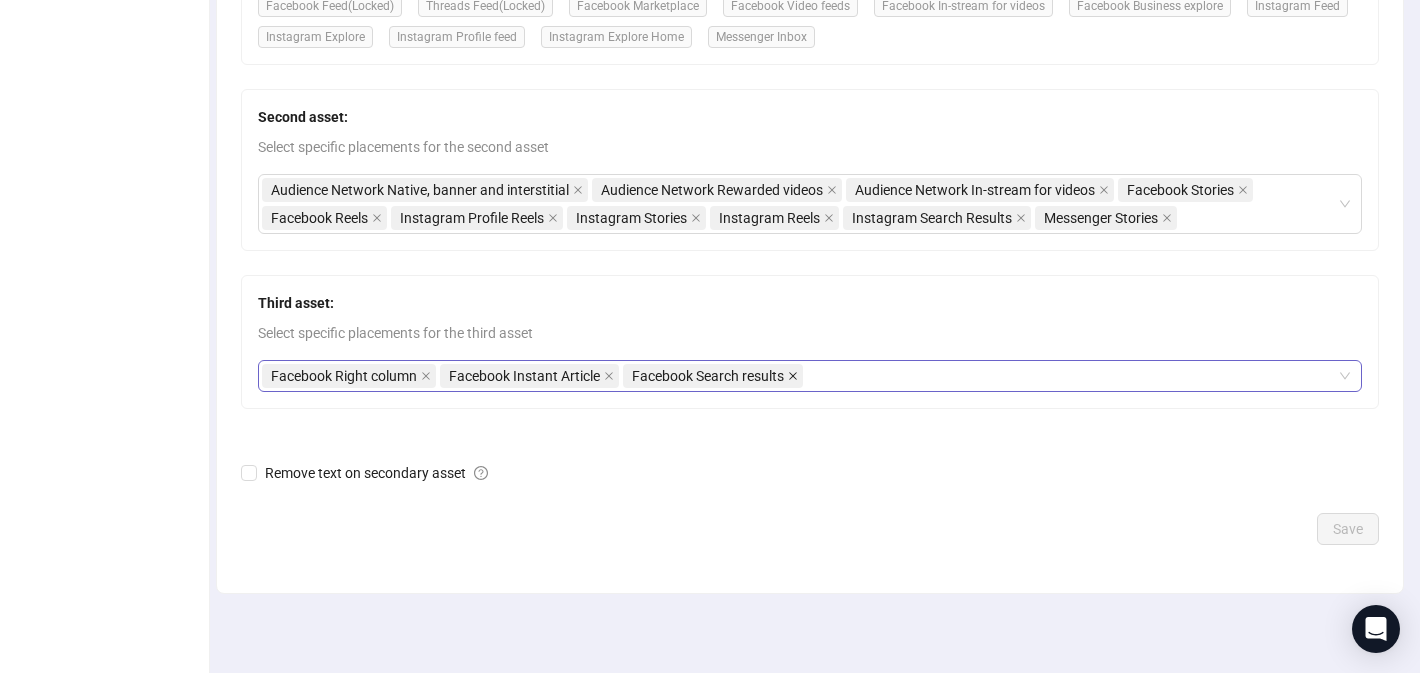click 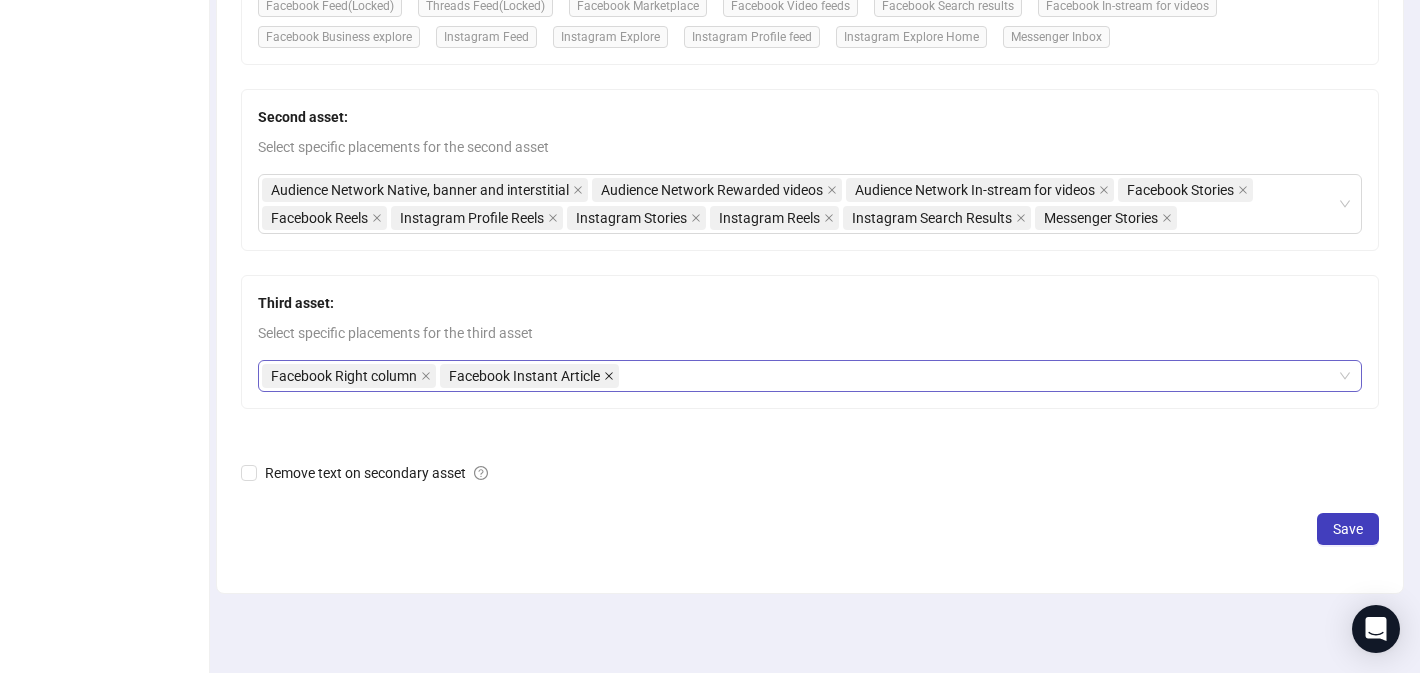 click 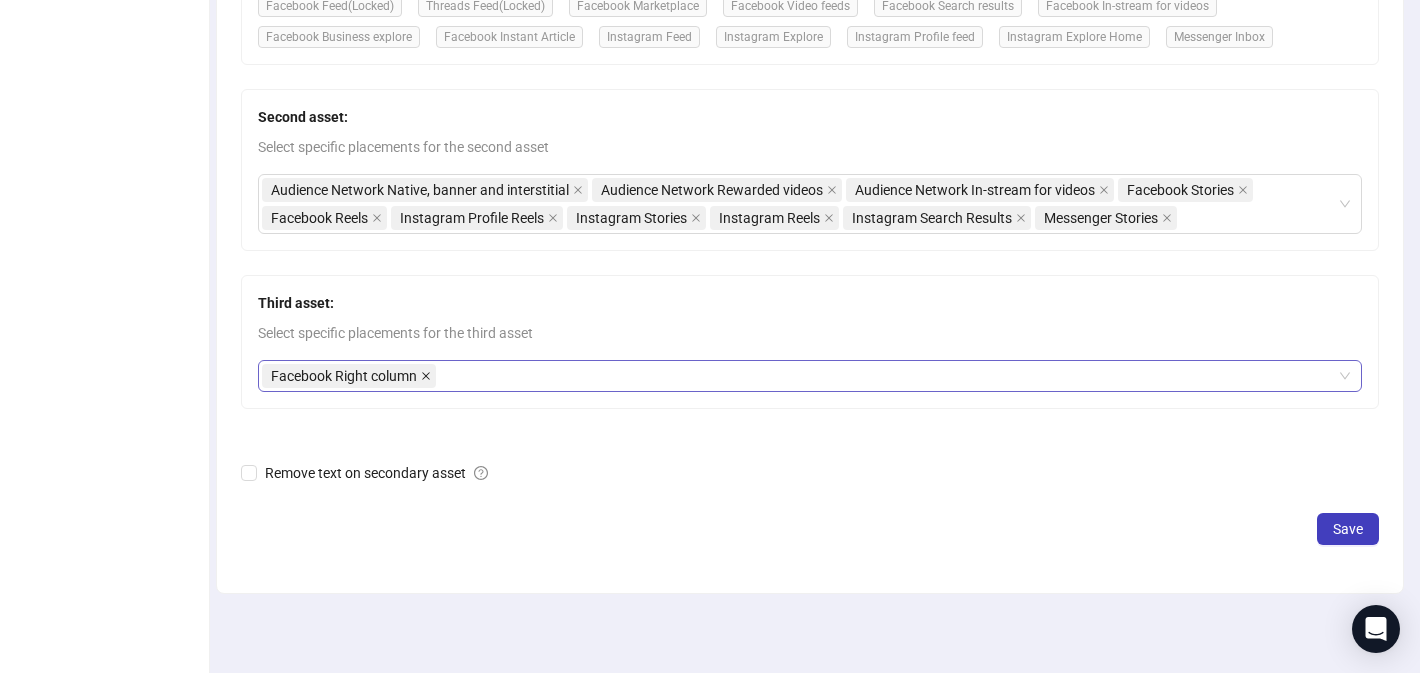click at bounding box center (426, 376) 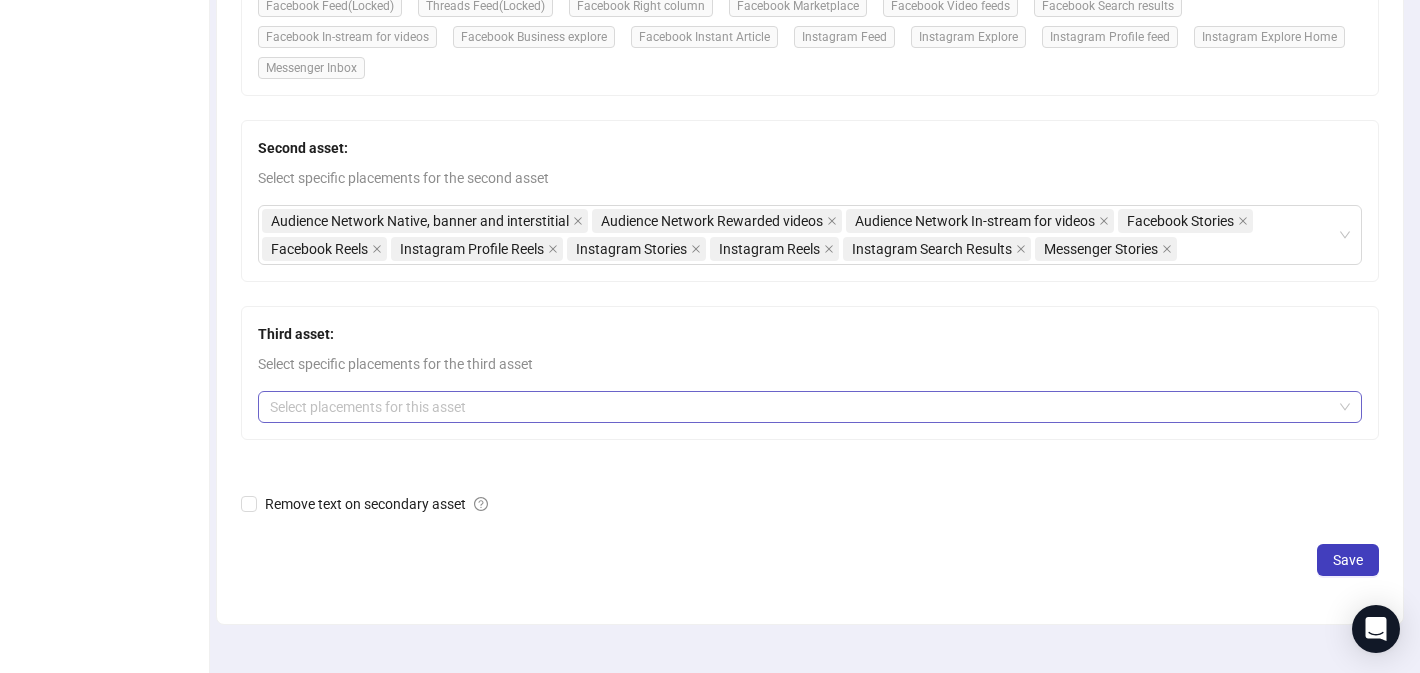 click at bounding box center (799, 407) 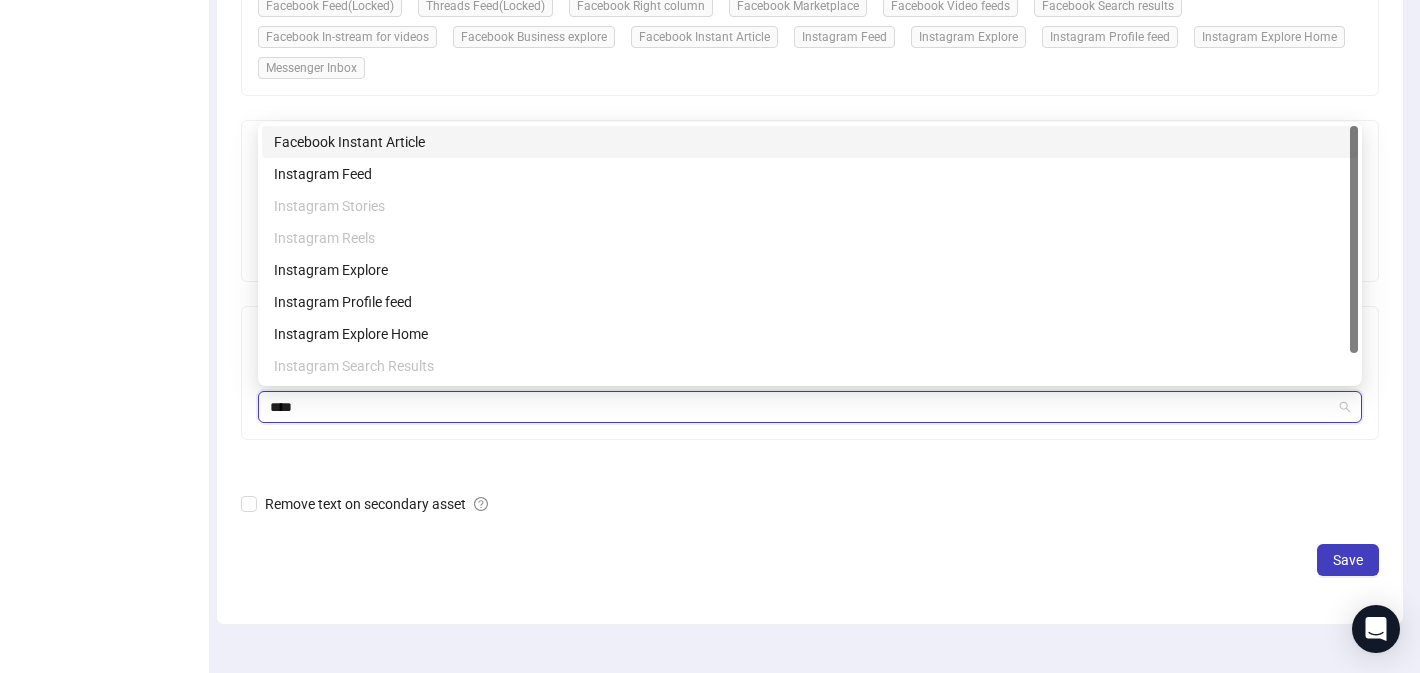 type on "*****" 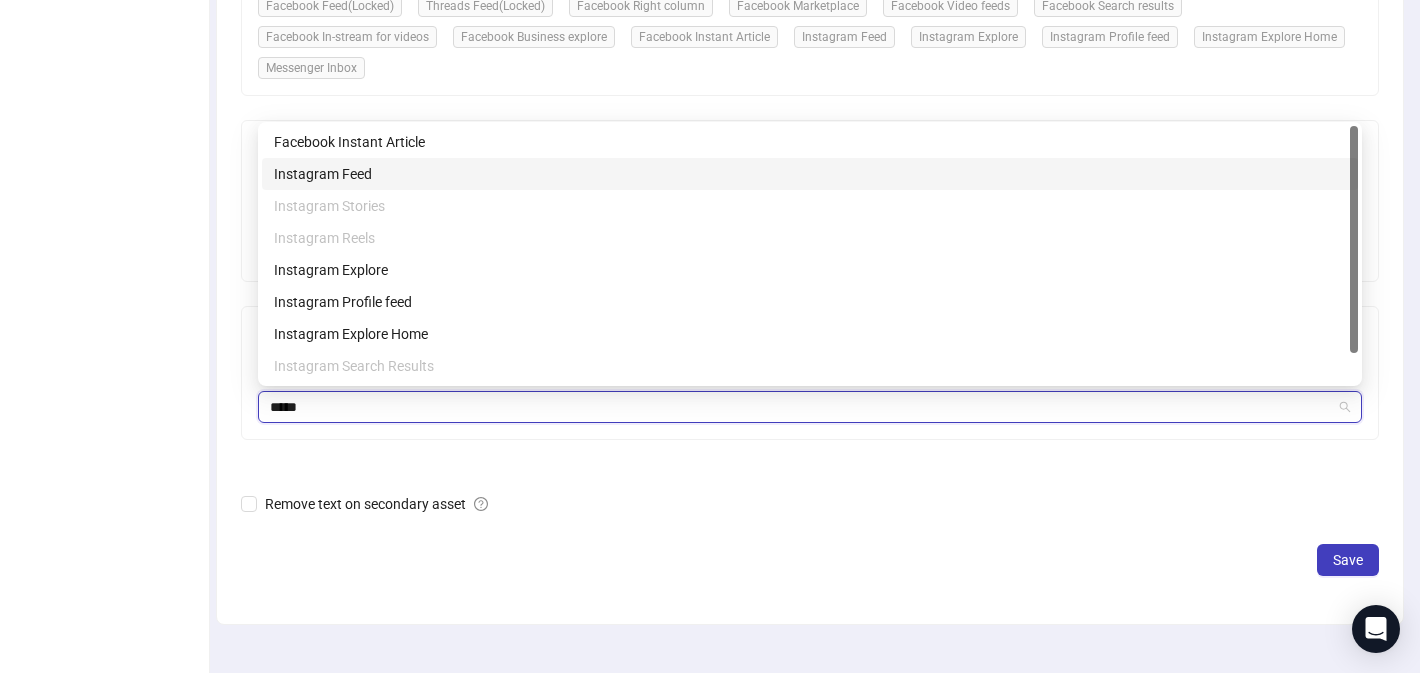 click on "Instagram Feed" at bounding box center (810, 174) 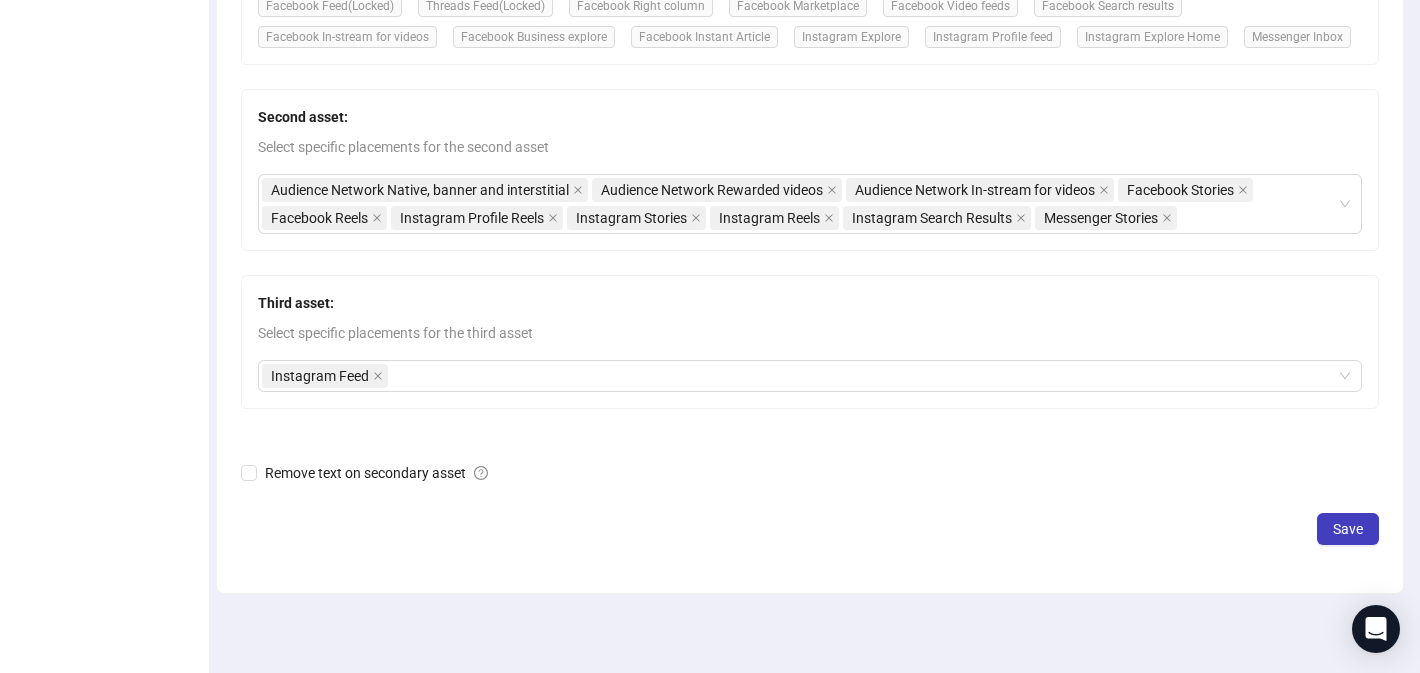 click on "Remove text on secondary asset" at bounding box center (810, 473) 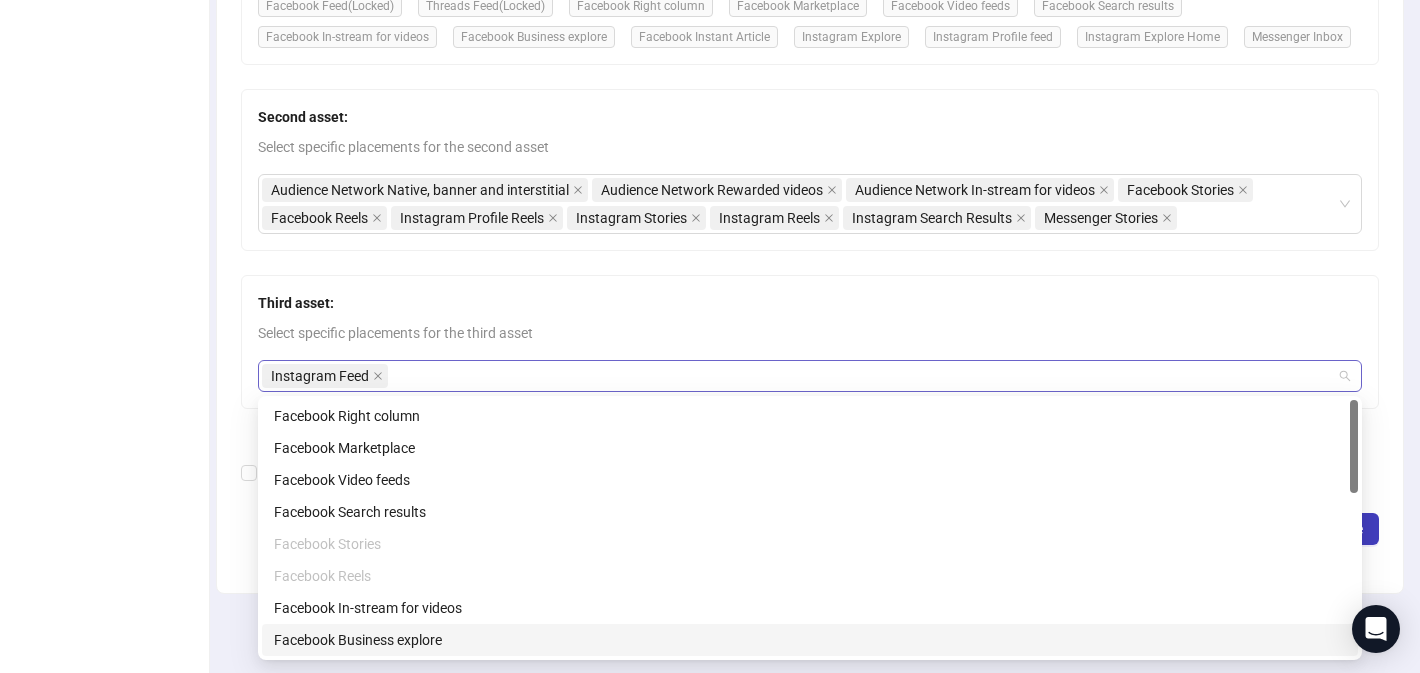 click on "Instagram Feed" at bounding box center (799, 376) 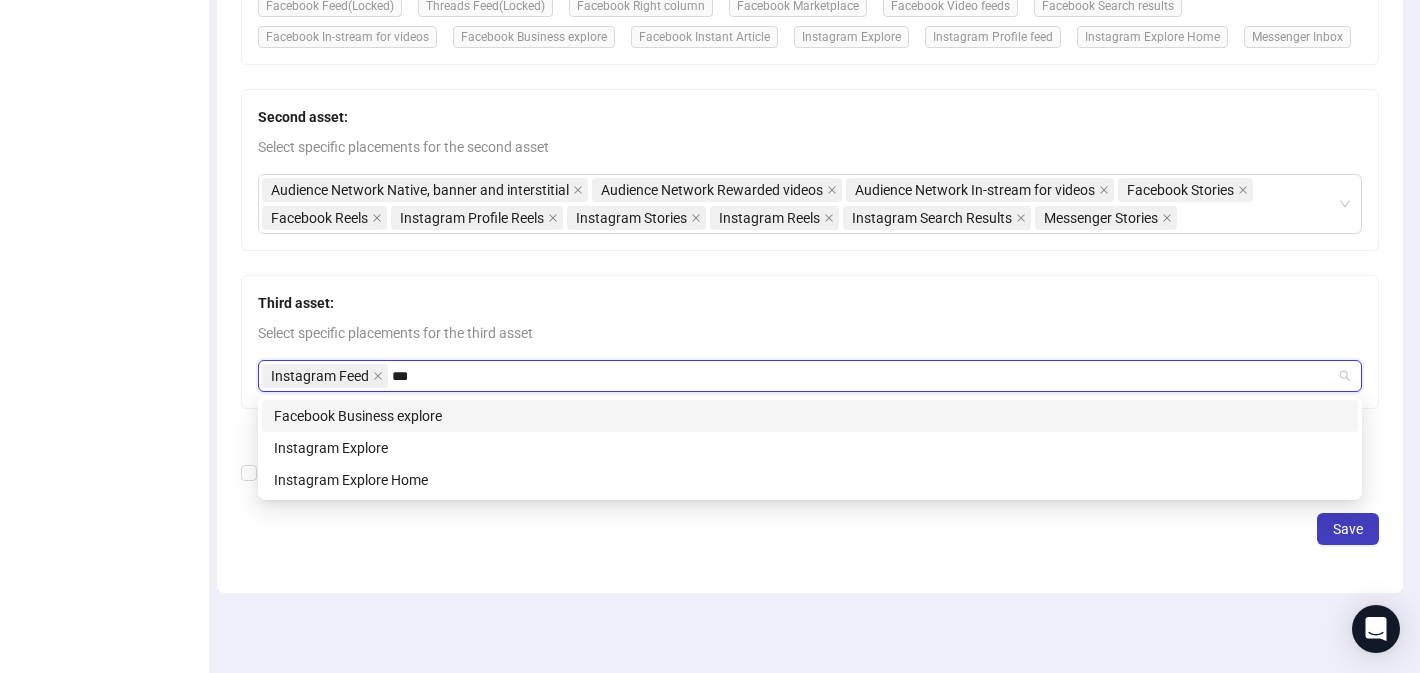 type on "****" 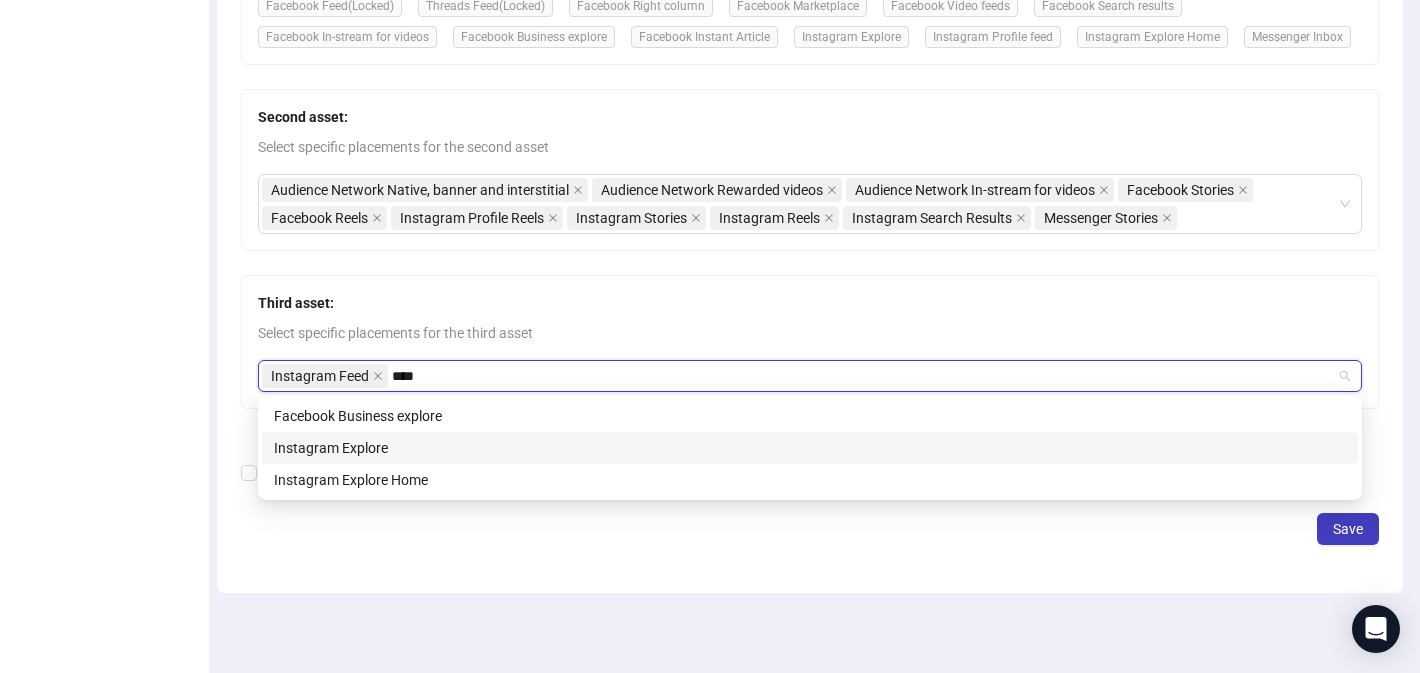 click on "Instagram Explore" at bounding box center (810, 448) 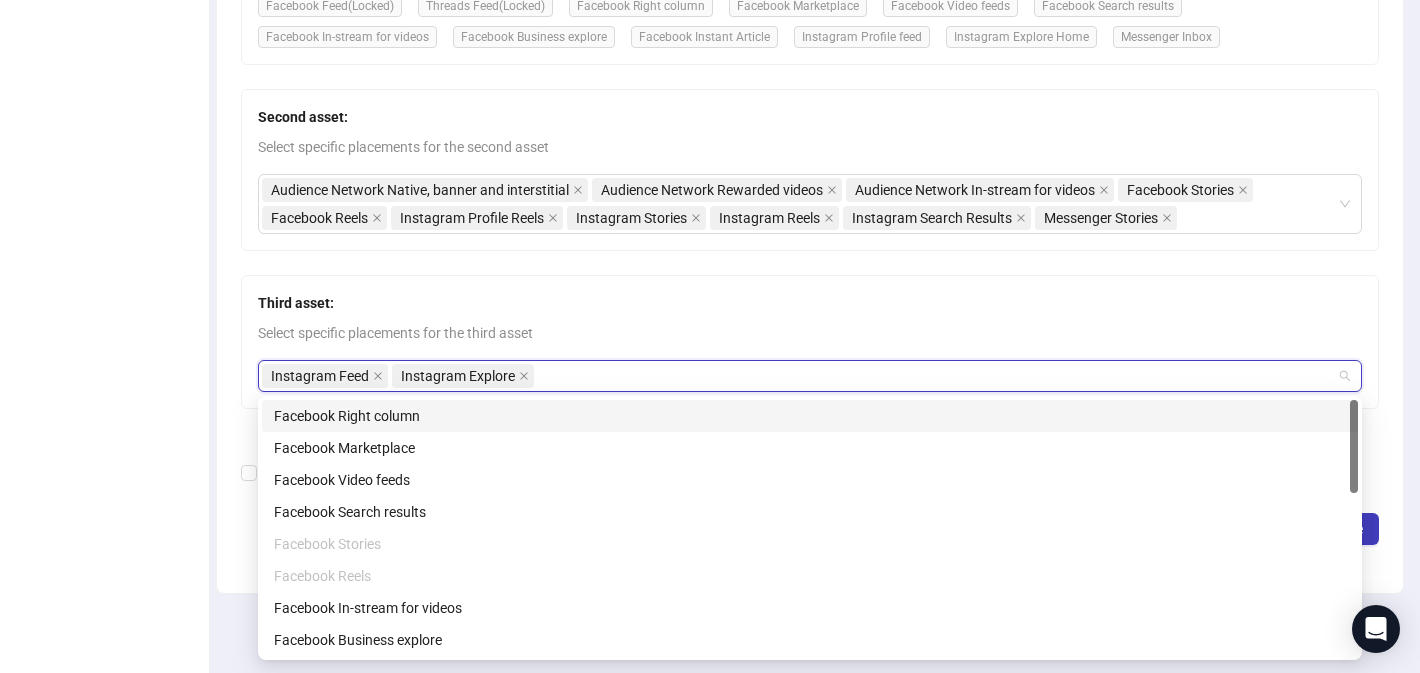 click on "Third asset:" at bounding box center [810, 303] 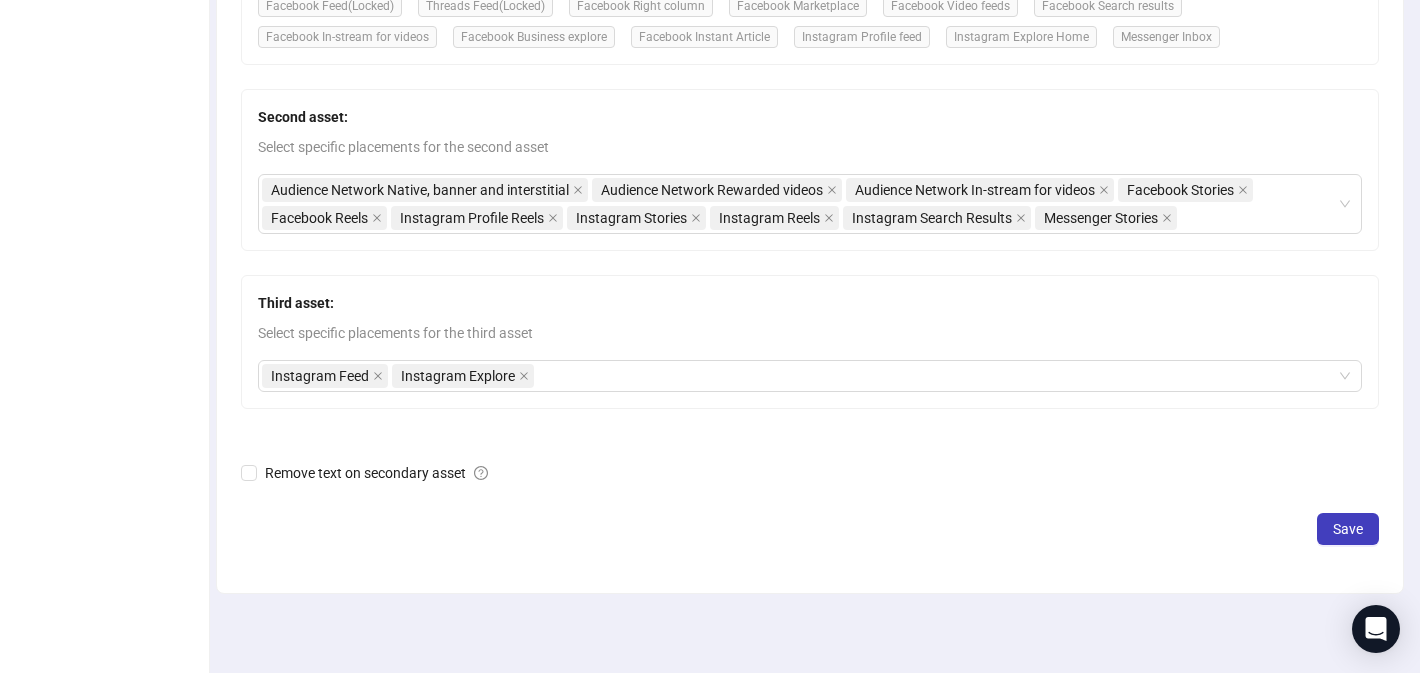 scroll, scrollTop: 517, scrollLeft: 0, axis: vertical 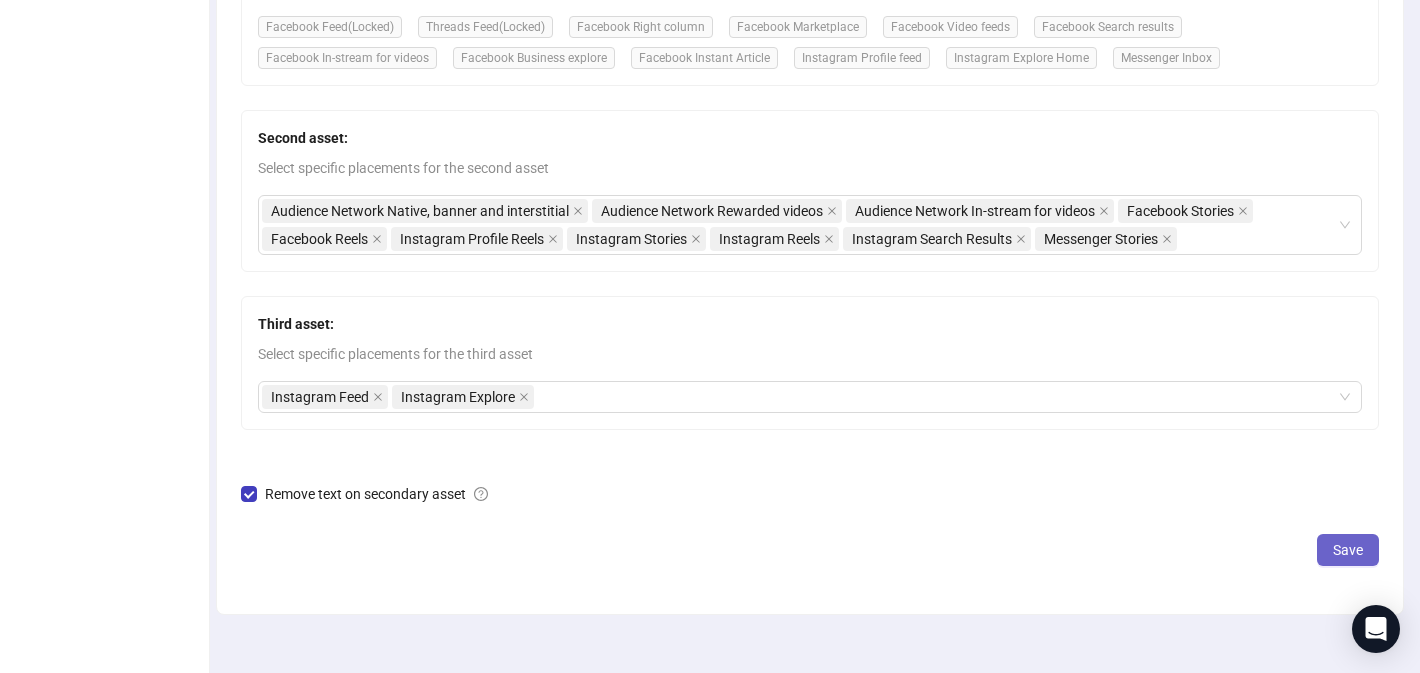 click on "Save" at bounding box center (1348, 550) 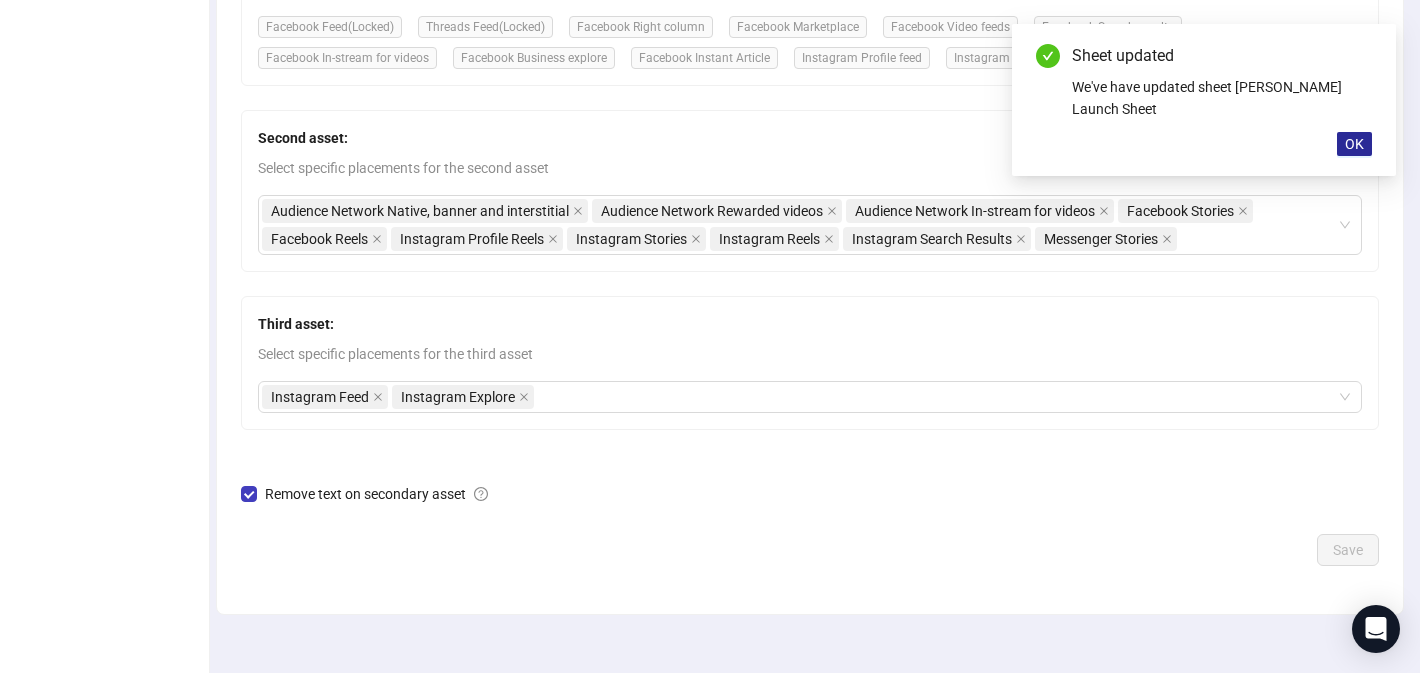 click on "OK" at bounding box center [1354, 144] 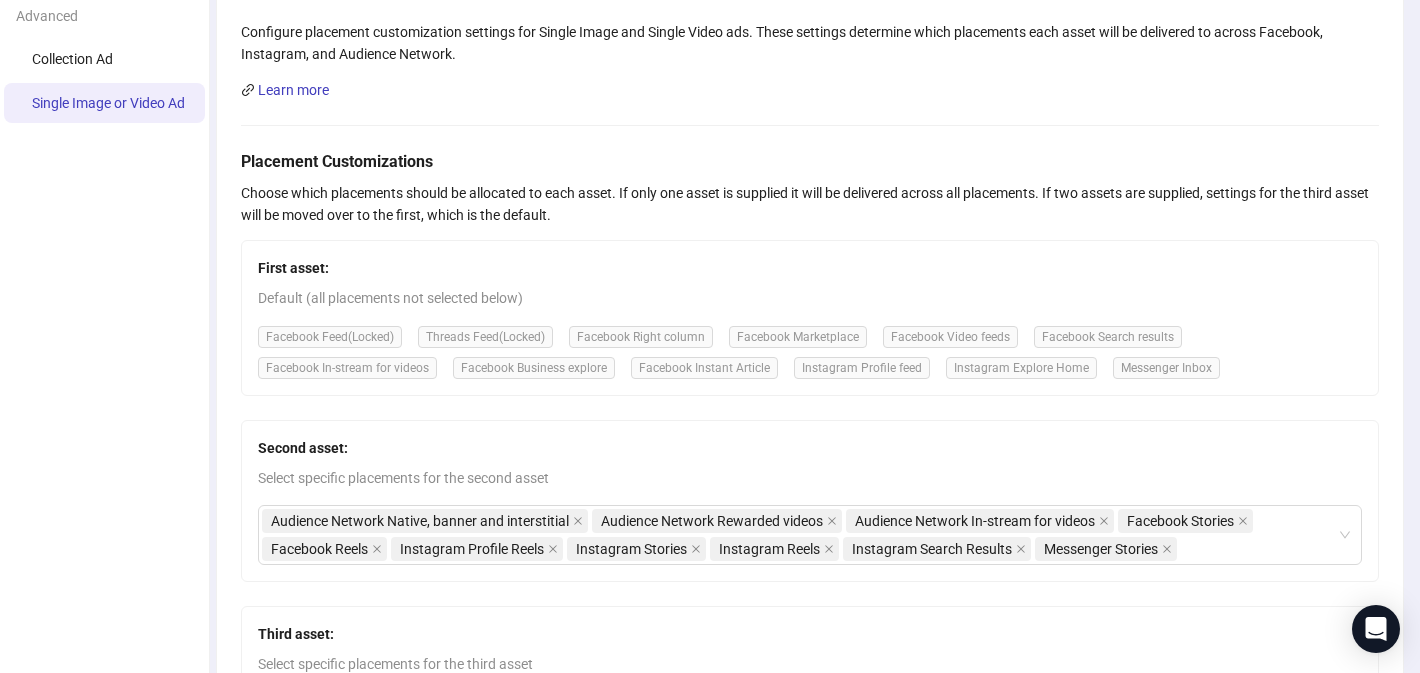 scroll, scrollTop: 0, scrollLeft: 0, axis: both 